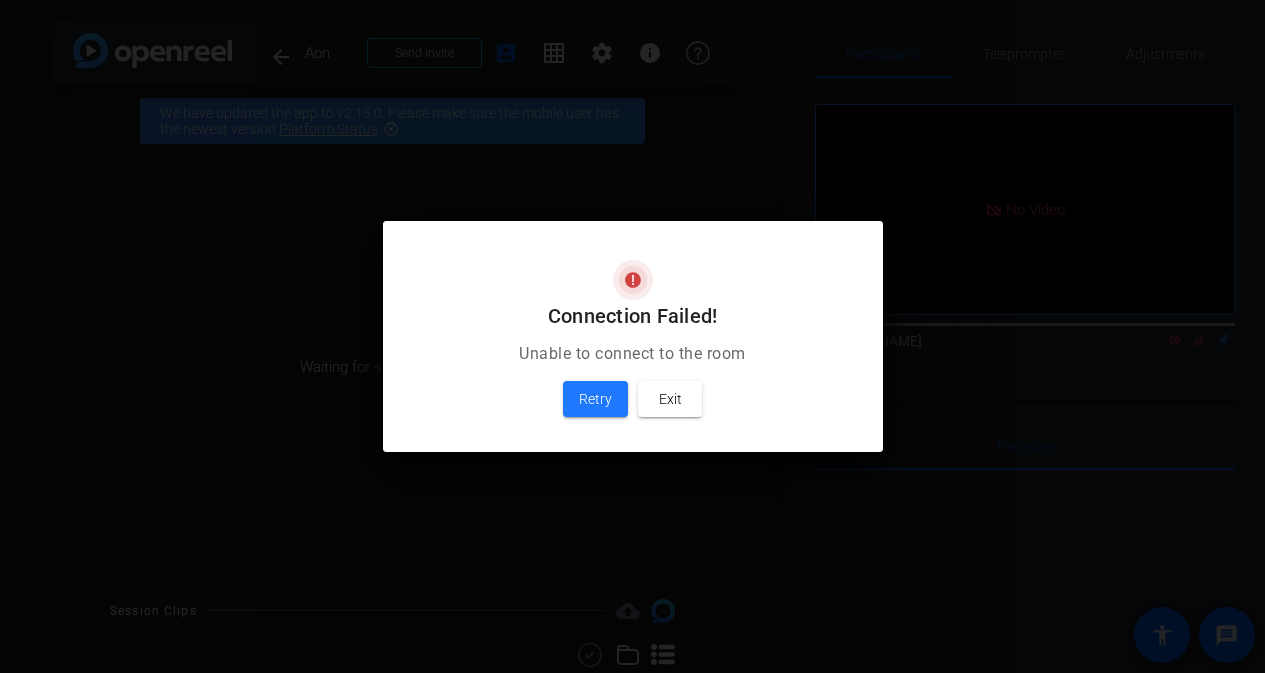 scroll, scrollTop: 0, scrollLeft: 0, axis: both 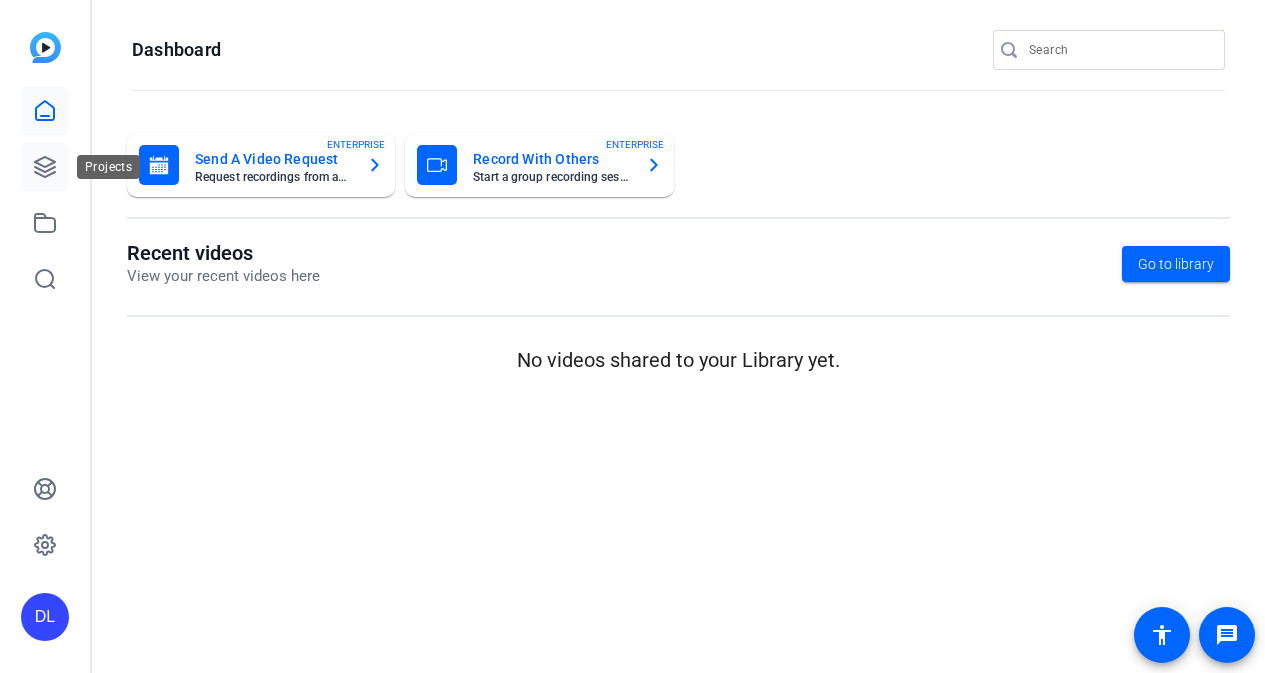 click 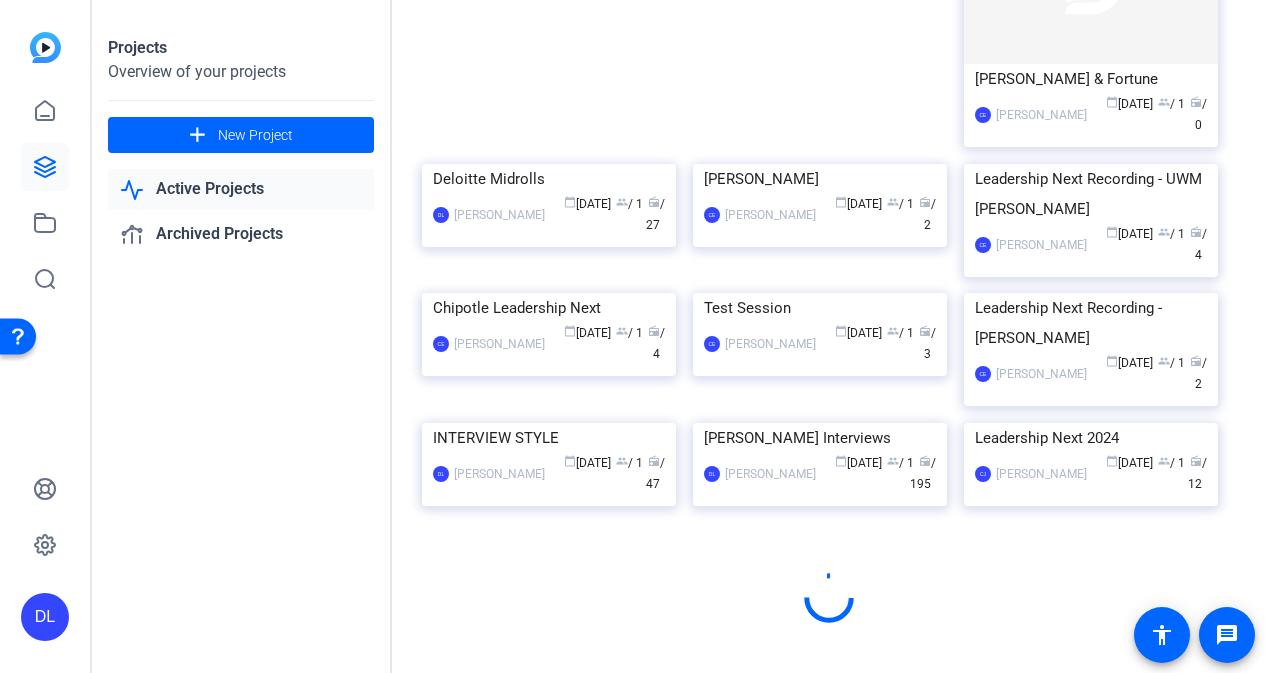 scroll, scrollTop: 1578, scrollLeft: 0, axis: vertical 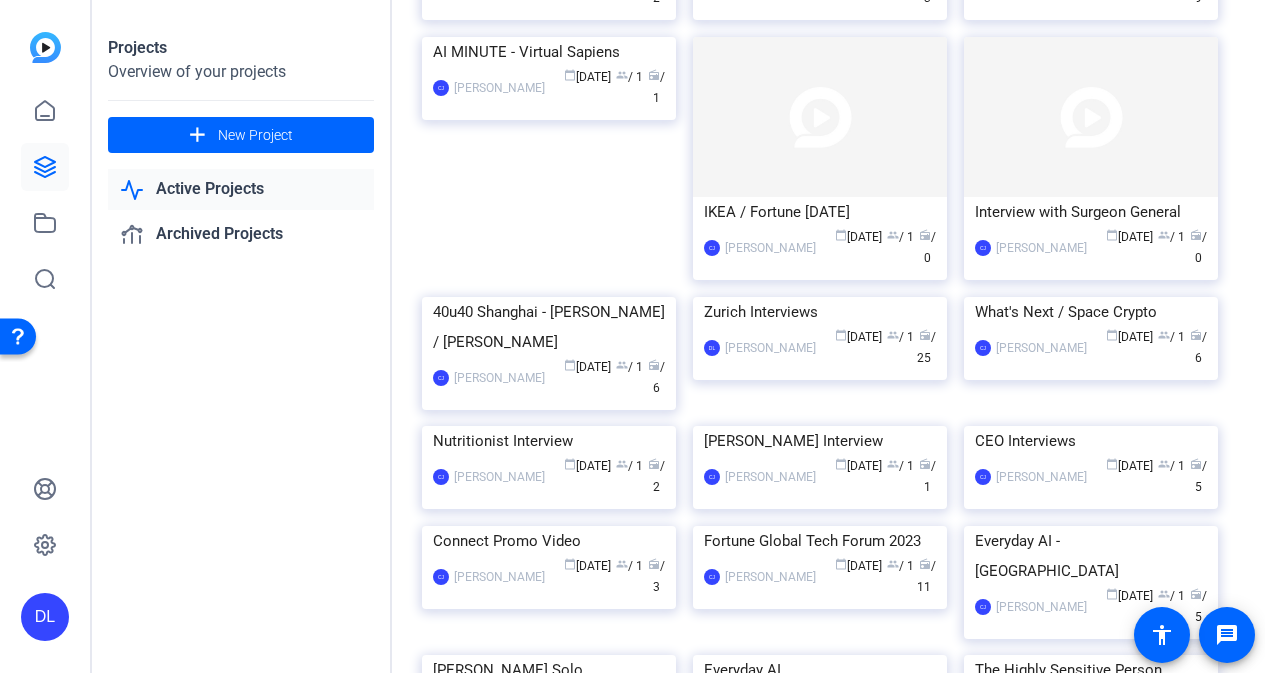 click on "INTERVIEW STYLE" 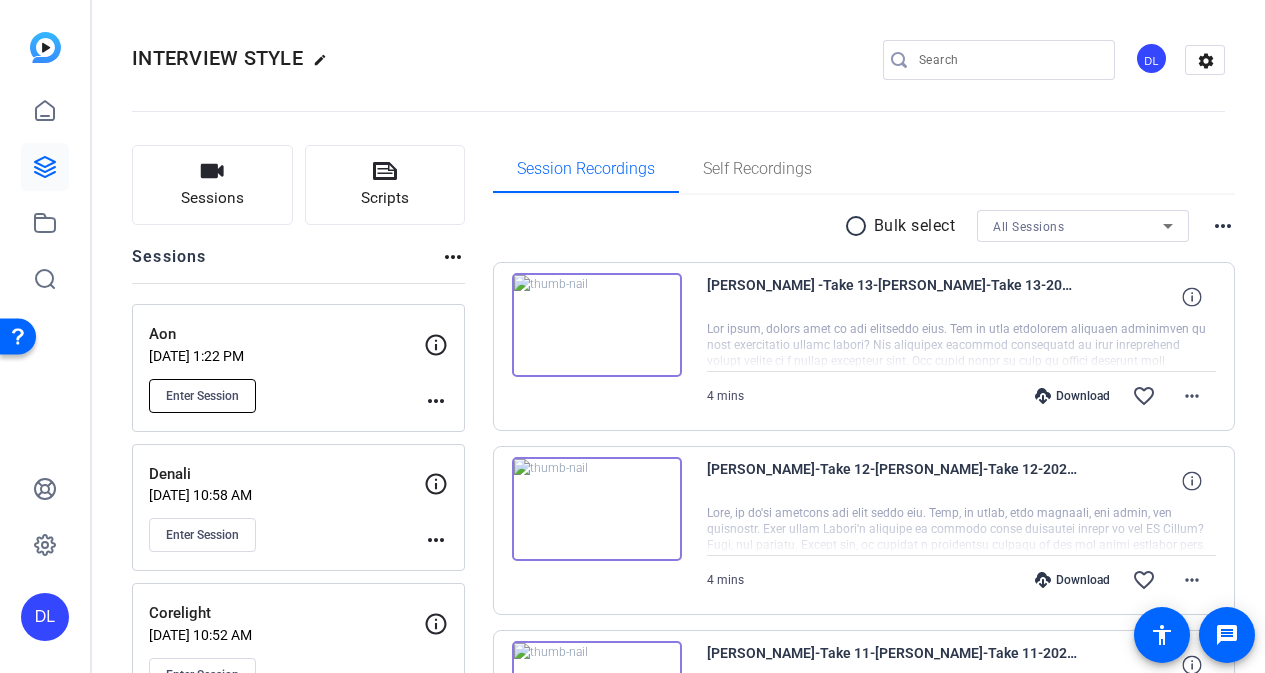 click on "Enter Session" 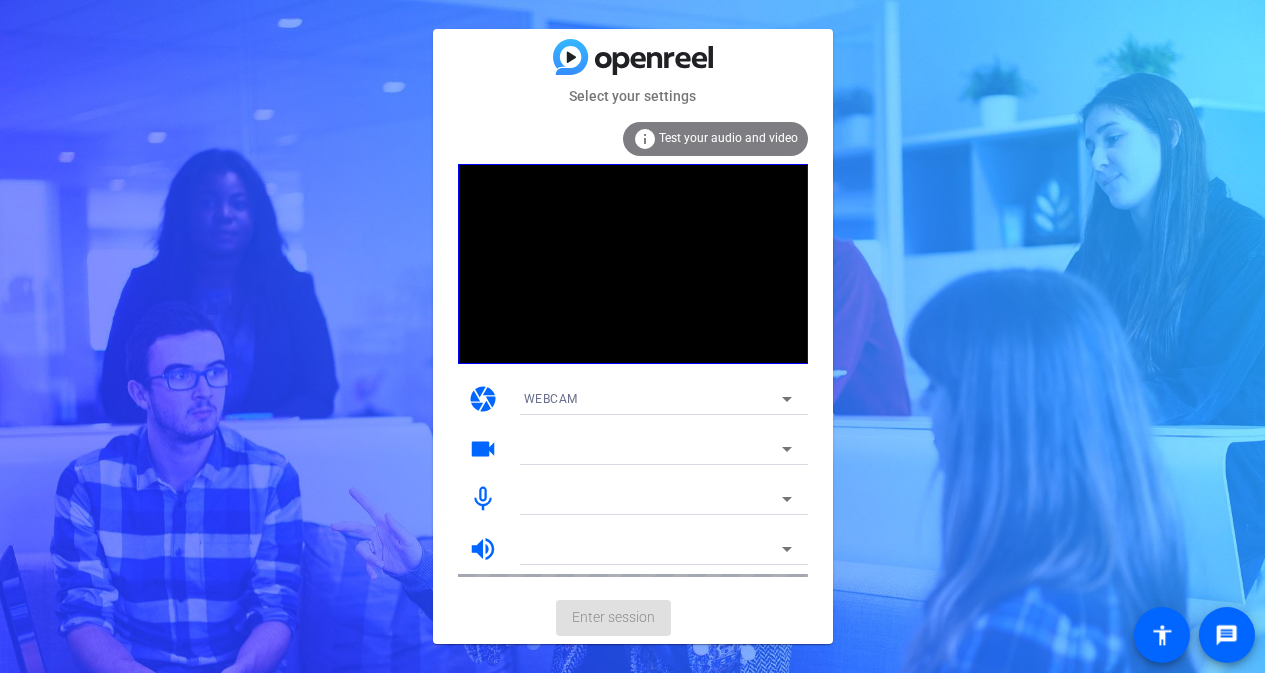 scroll, scrollTop: 0, scrollLeft: 0, axis: both 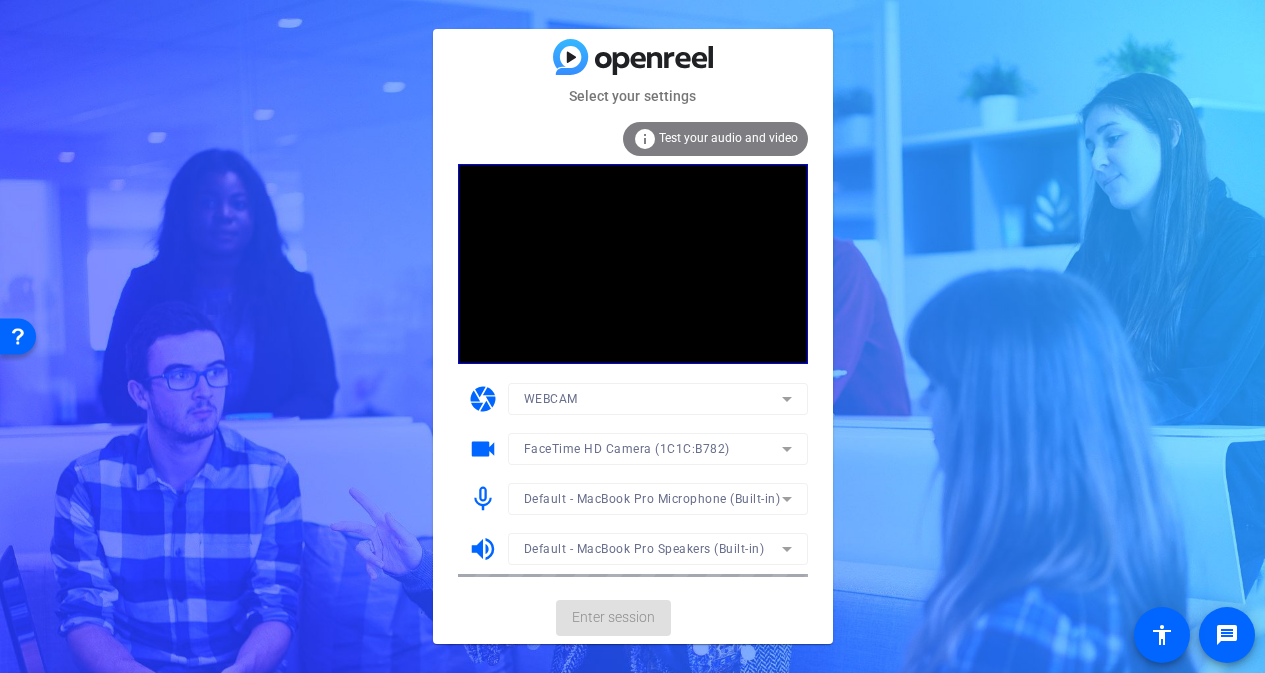 click on "Enter session" 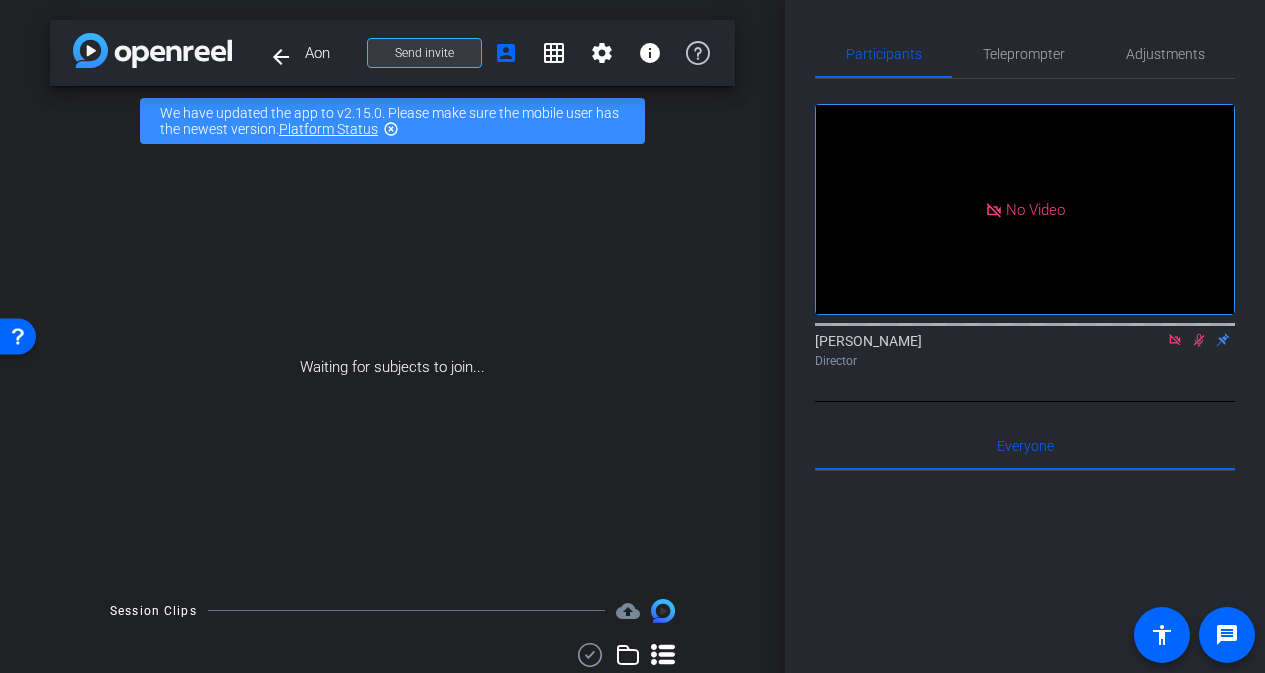 click on "Send invite" at bounding box center (424, 53) 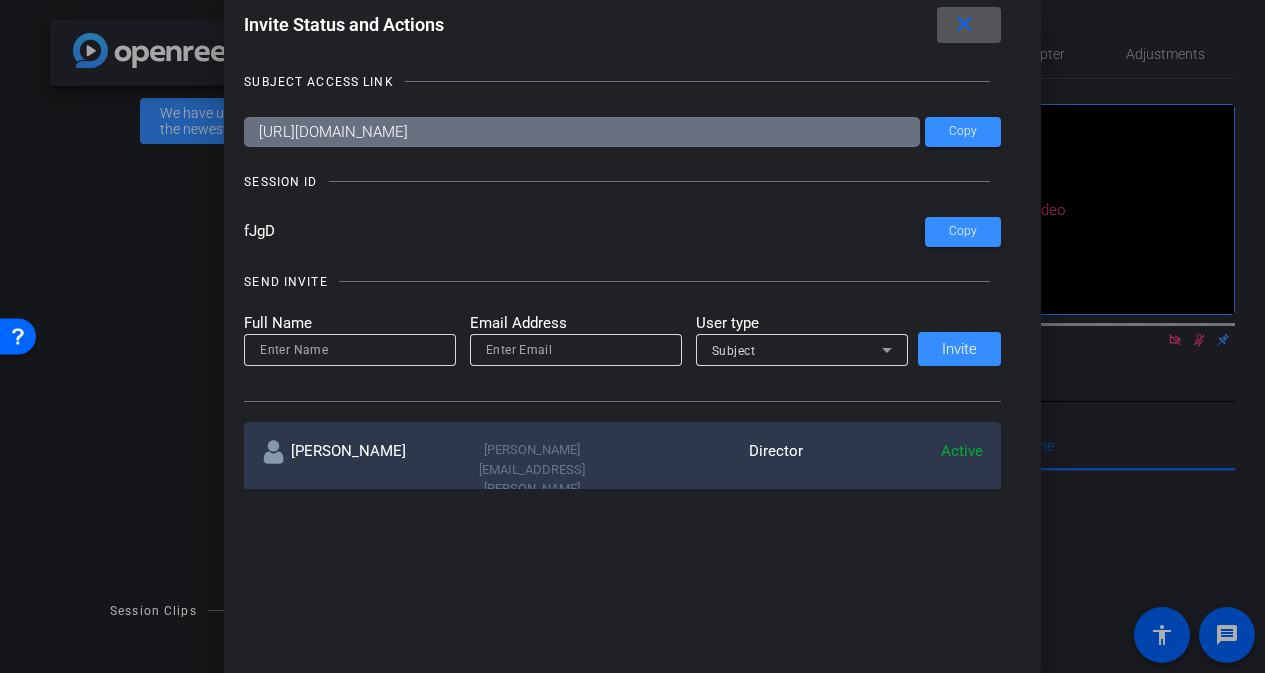 click at bounding box center [576, 350] 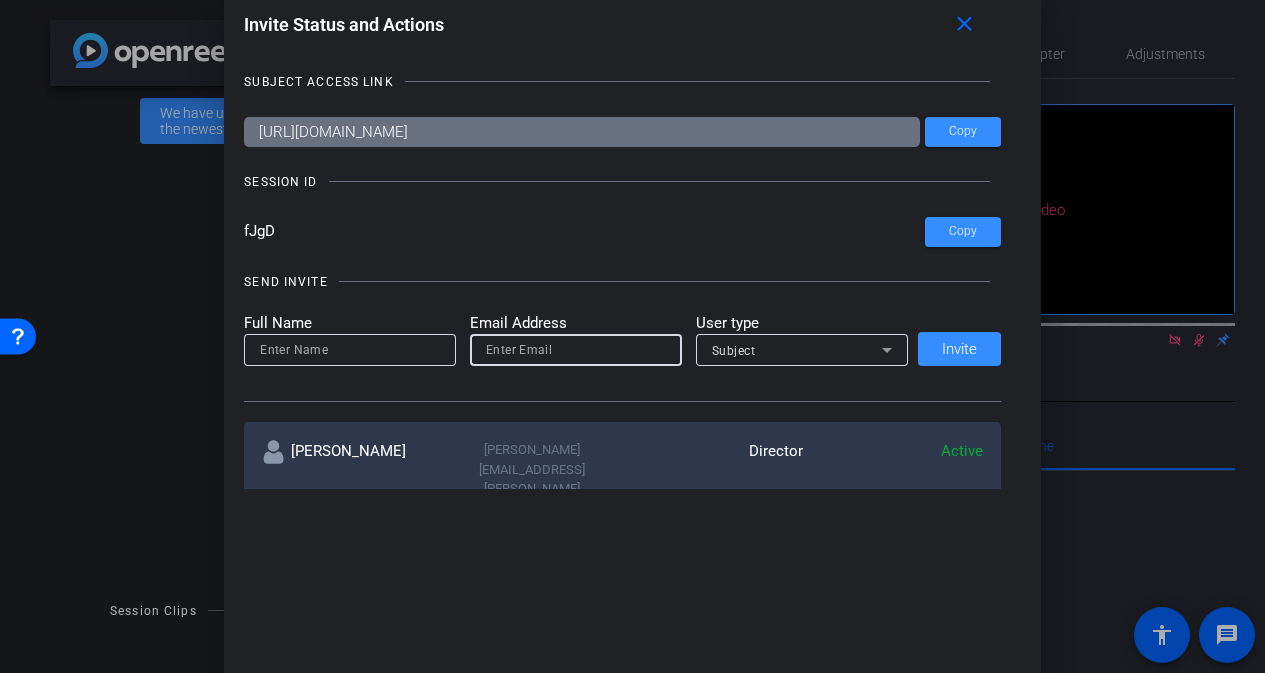 paste on "clare.marshall4@aon.com" 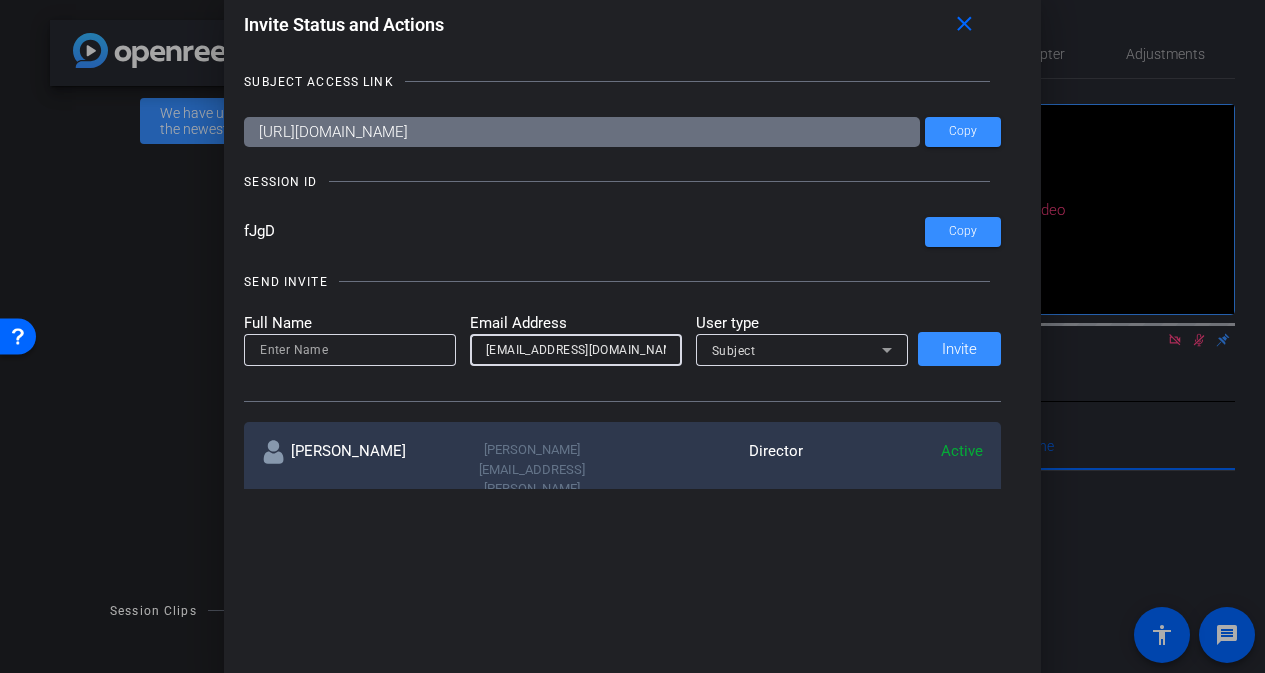 type on "clare.marshall4@aon.com" 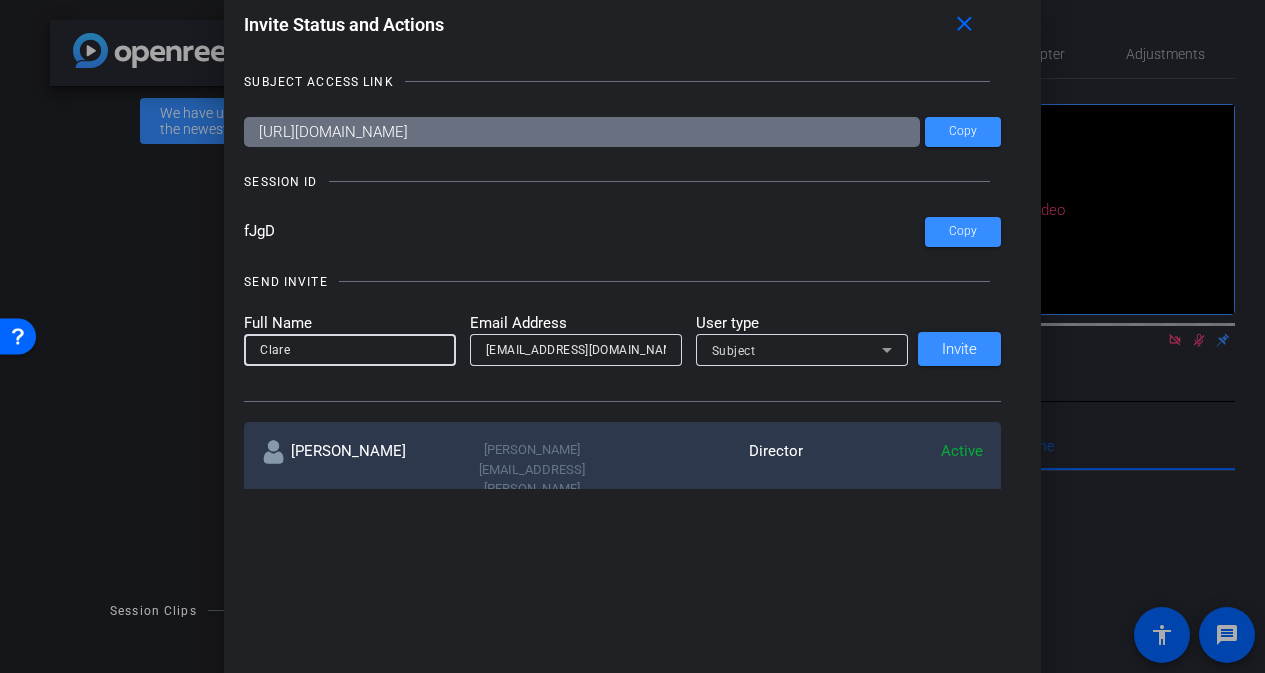type on "Clare" 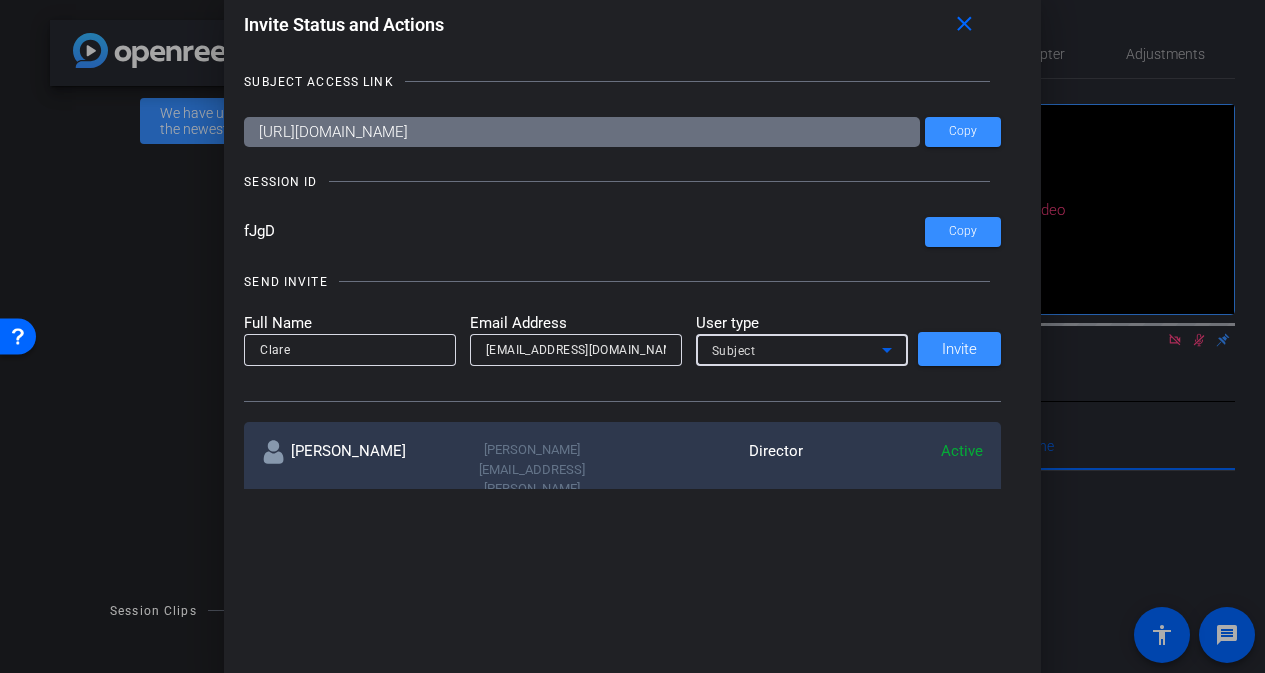click on "Subject" at bounding box center (797, 350) 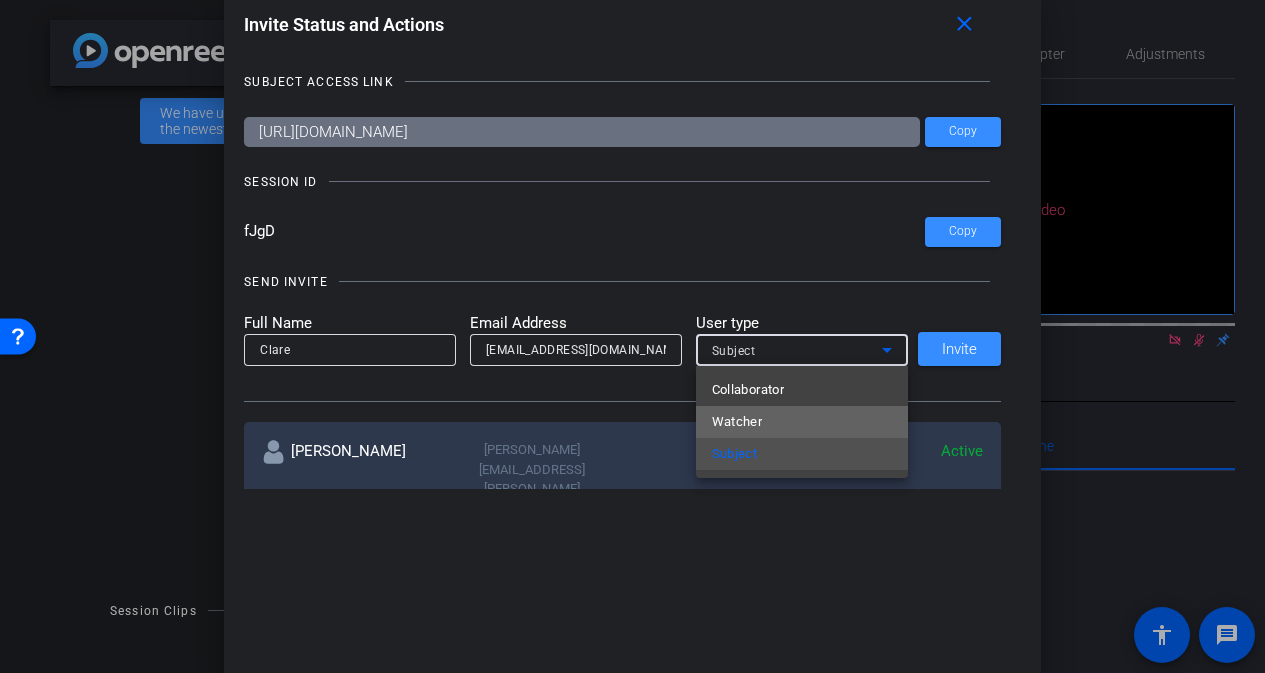 click on "Watcher" at bounding box center [802, 422] 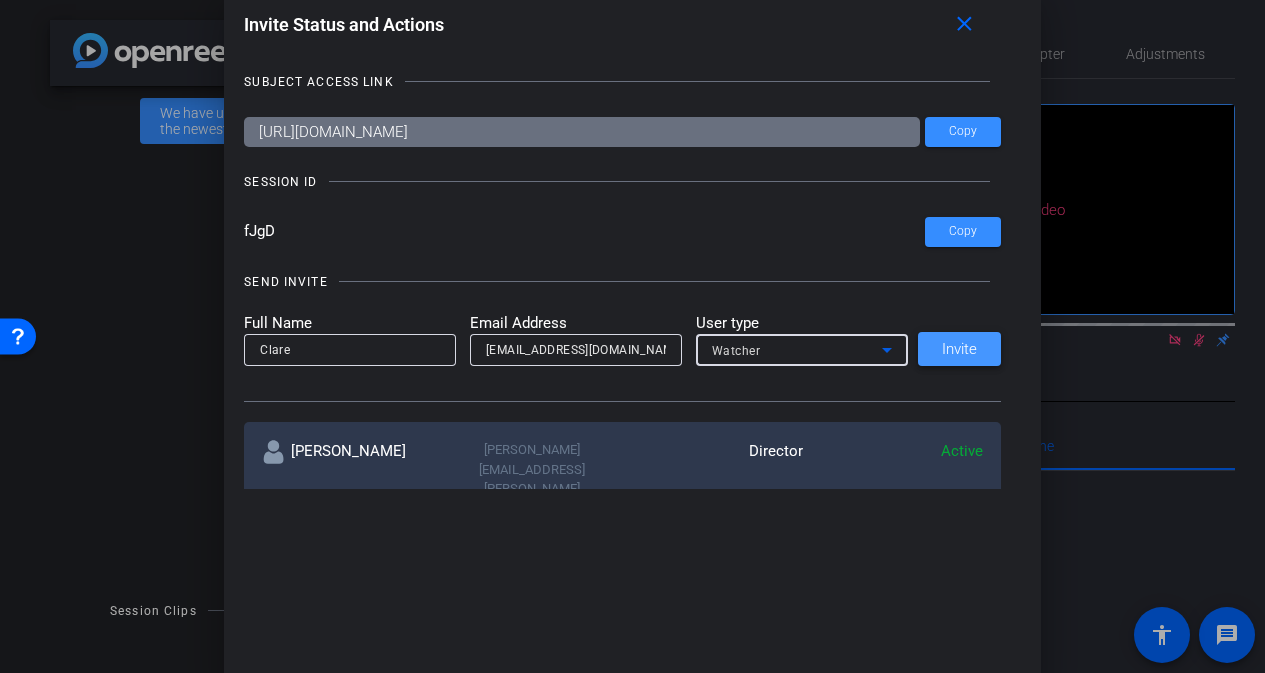 click at bounding box center [959, 349] 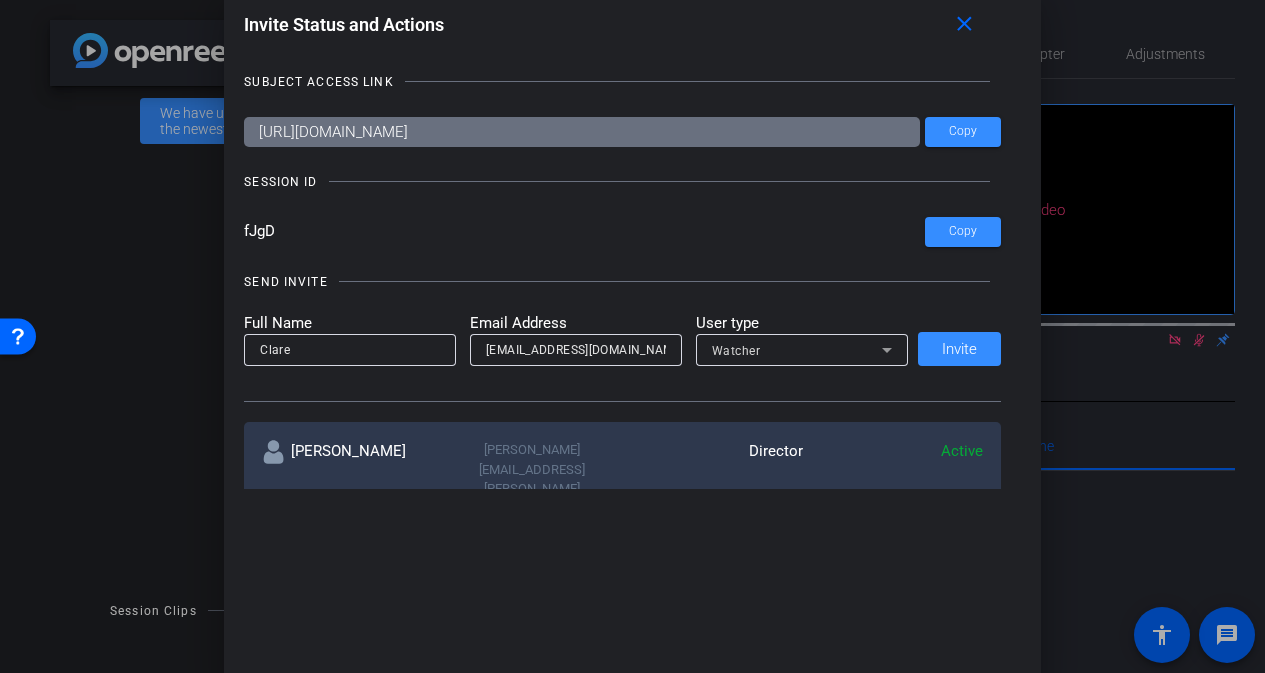 type 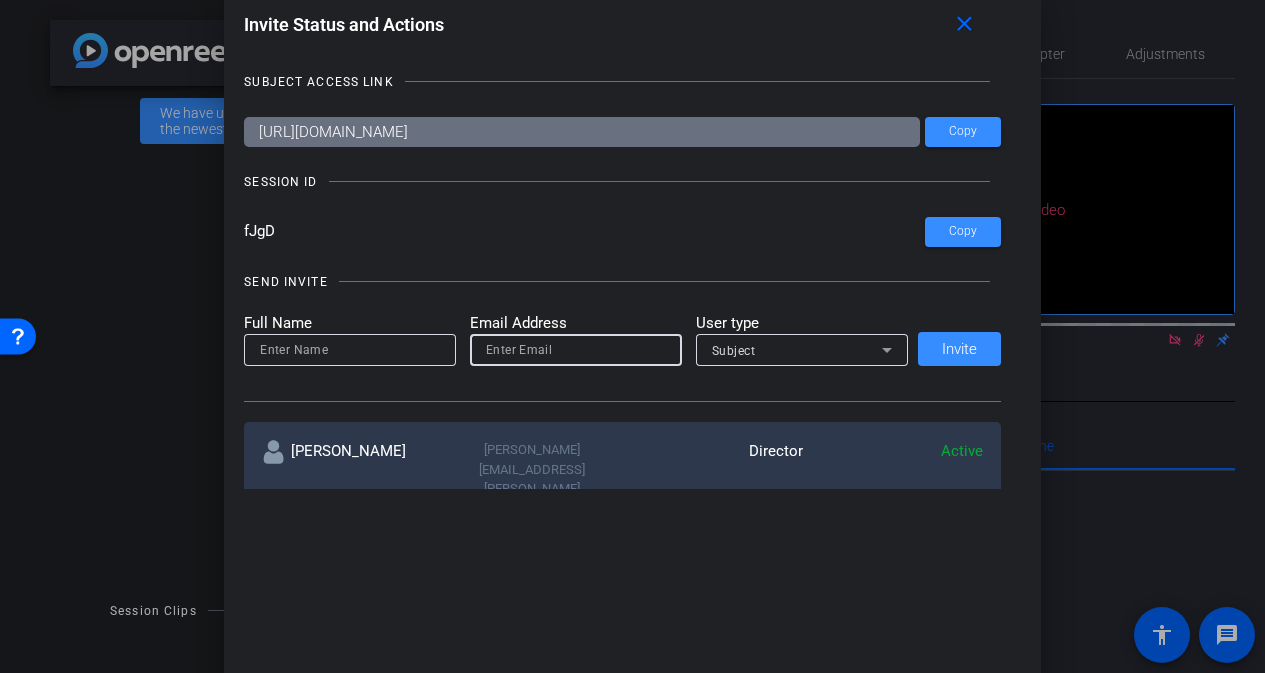 click at bounding box center (576, 350) 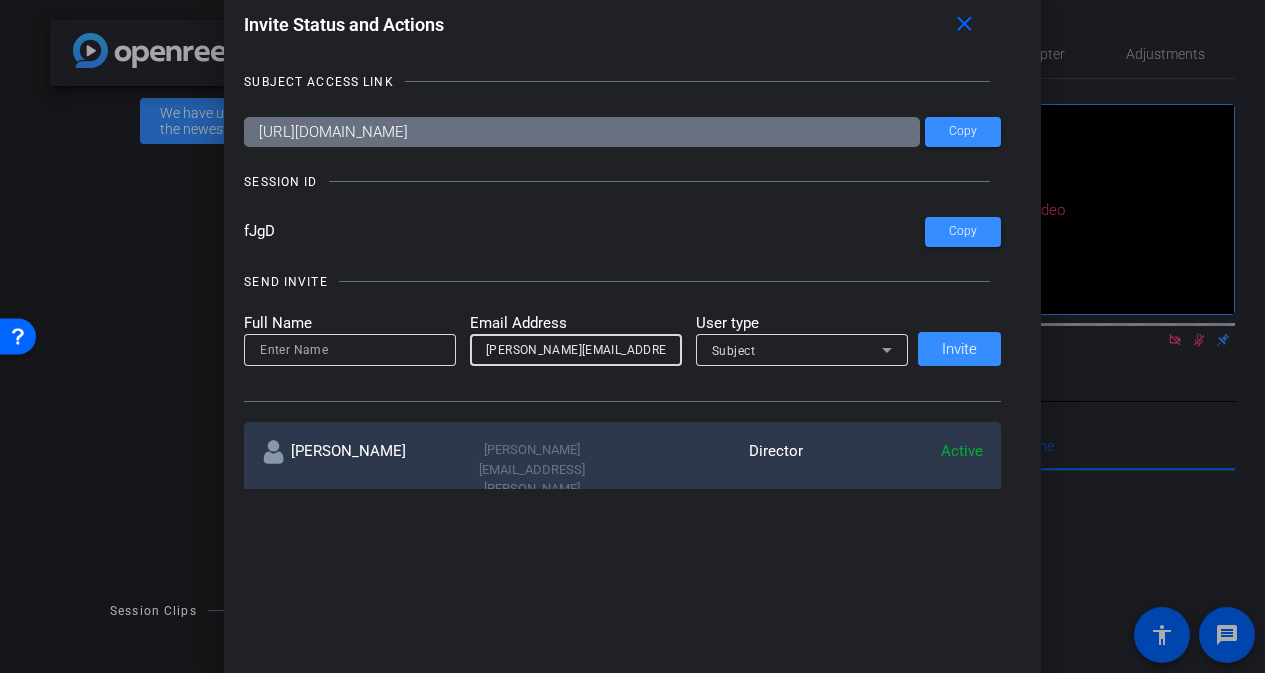 type on "elizabeth.pultz@aon.com" 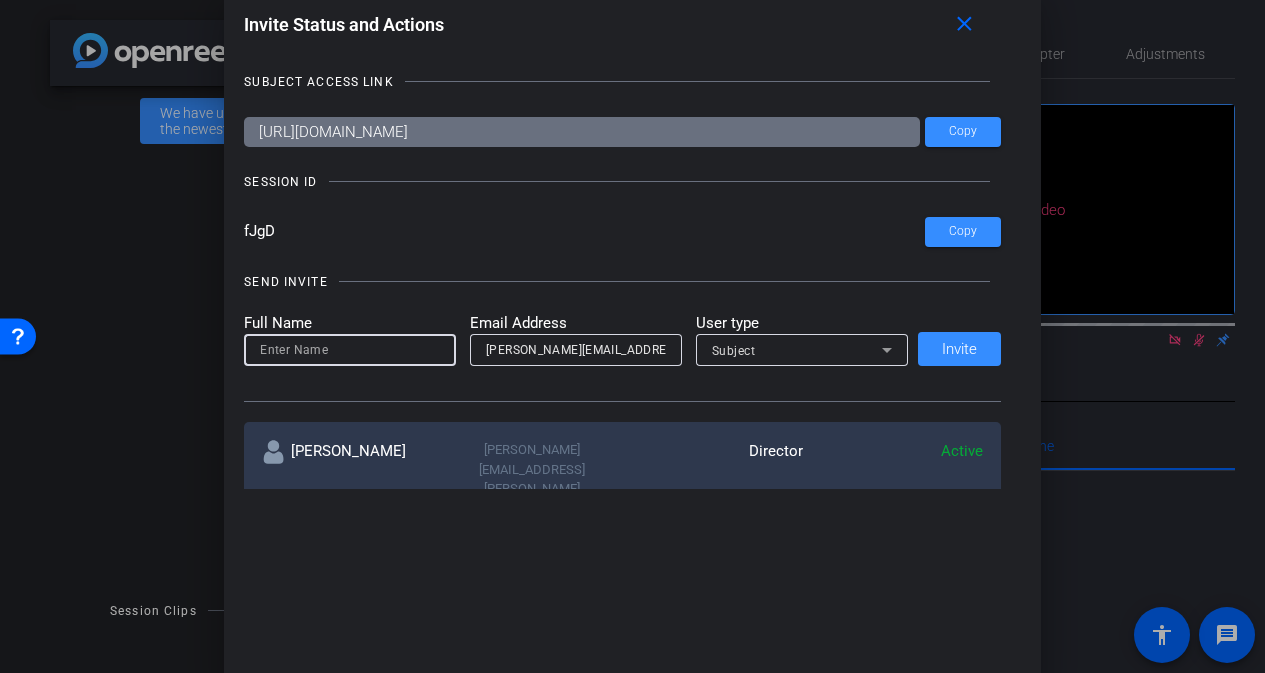 click at bounding box center [350, 350] 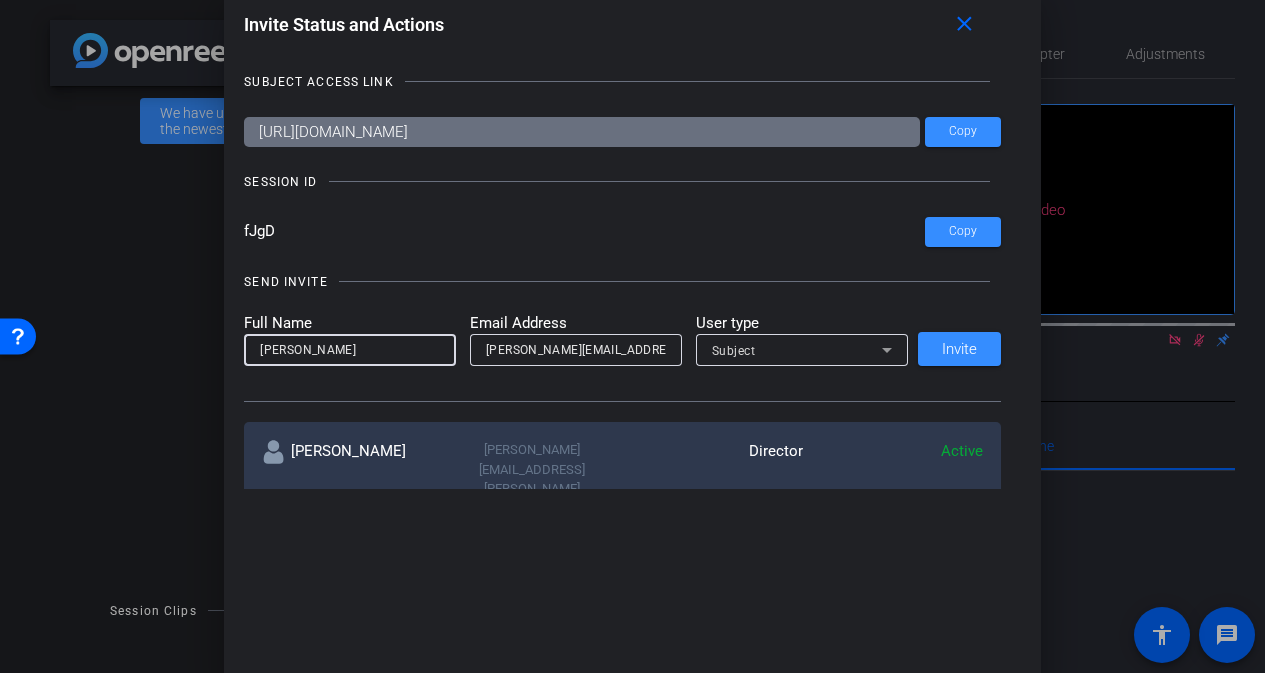 type on "Elizabeth" 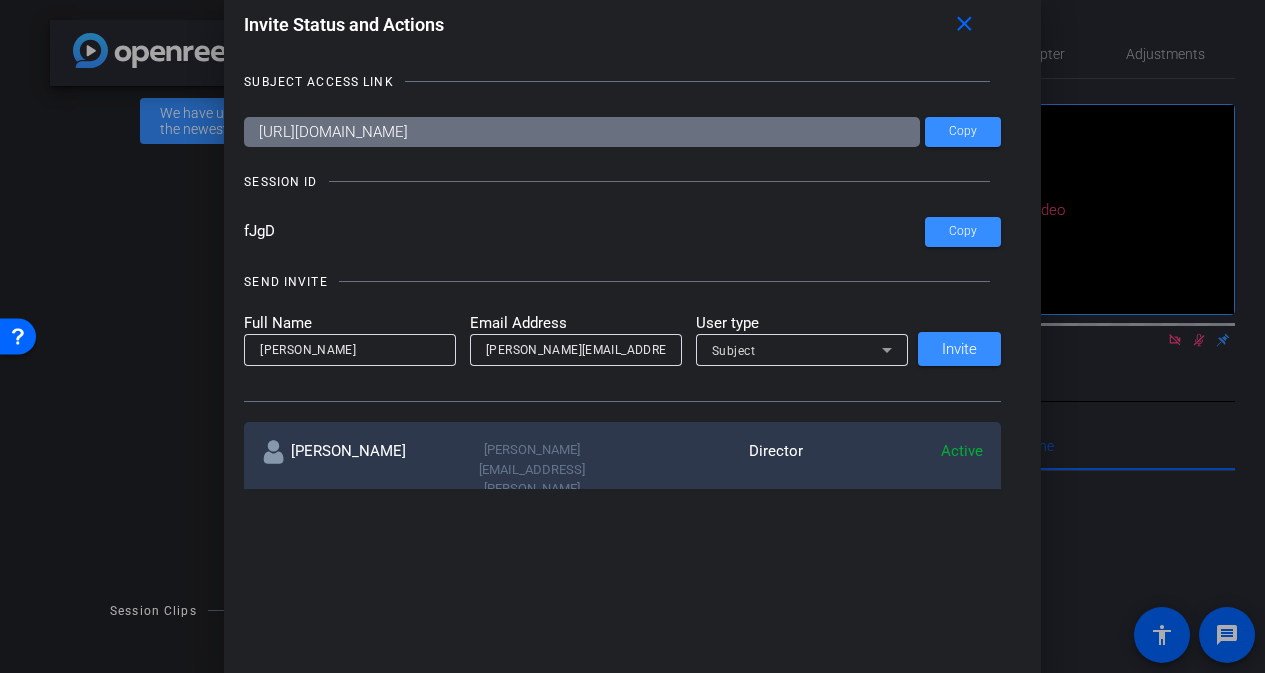 click on "User type" at bounding box center [802, 323] 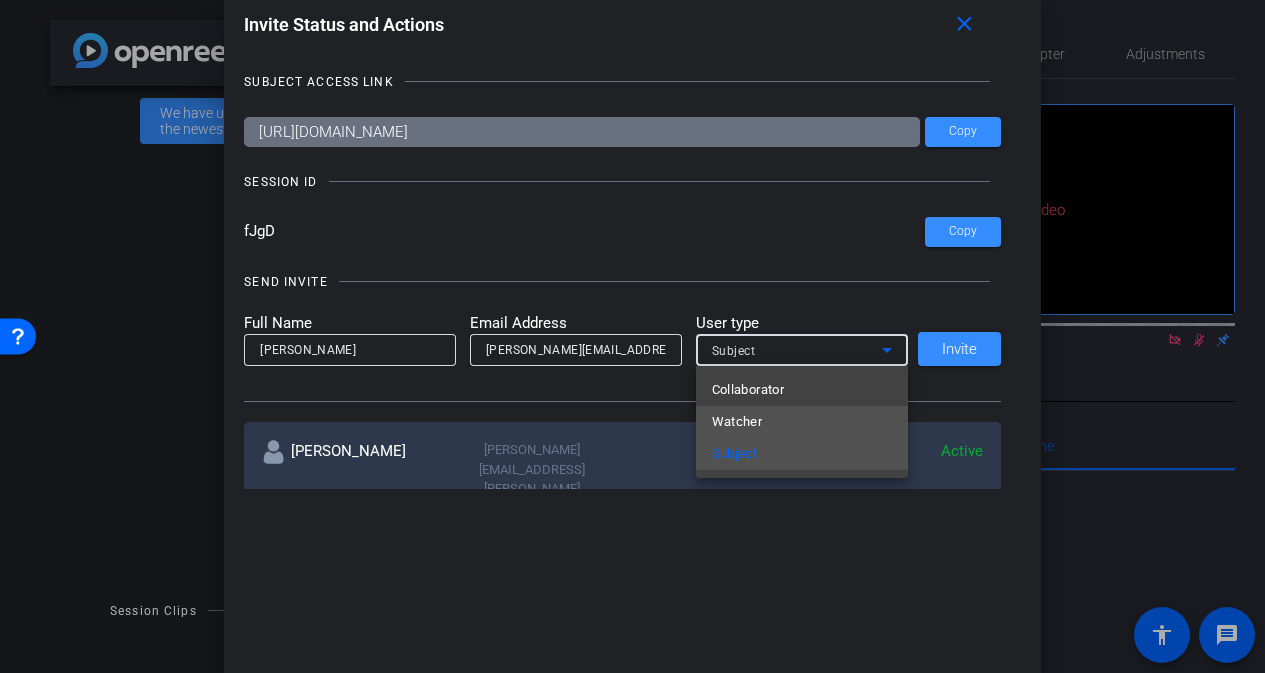 click on "Watcher" at bounding box center (802, 422) 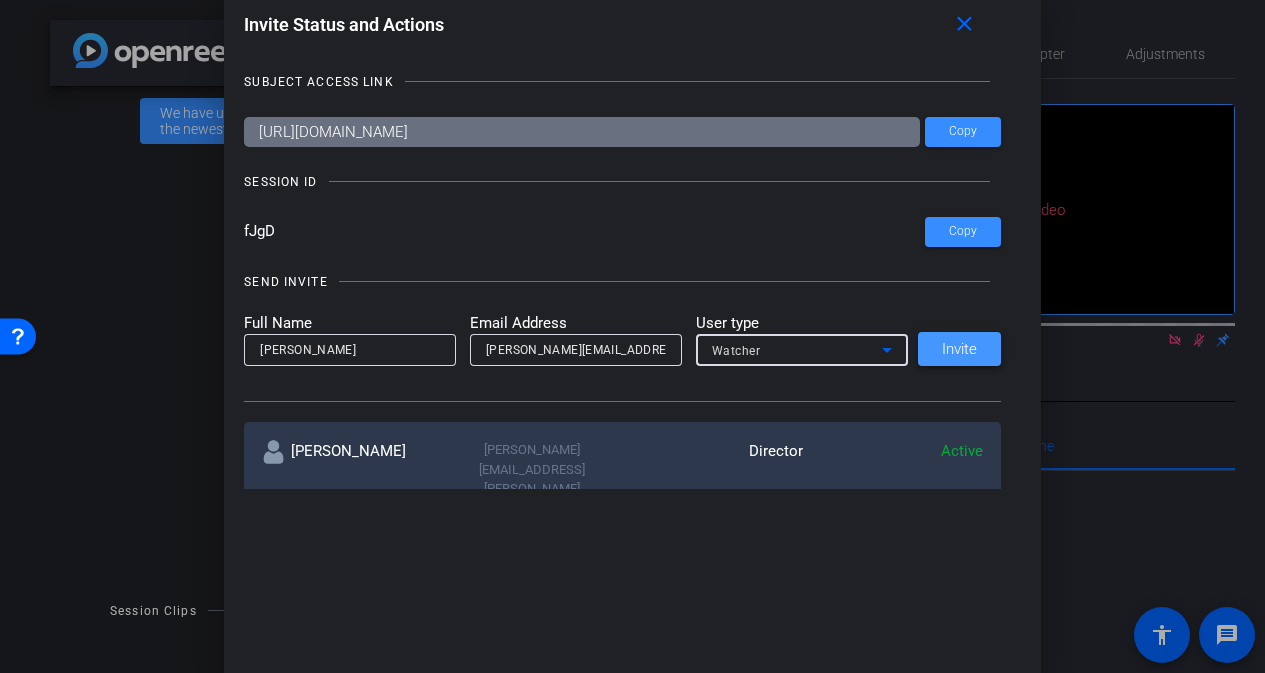 click on "Invite" at bounding box center [959, 349] 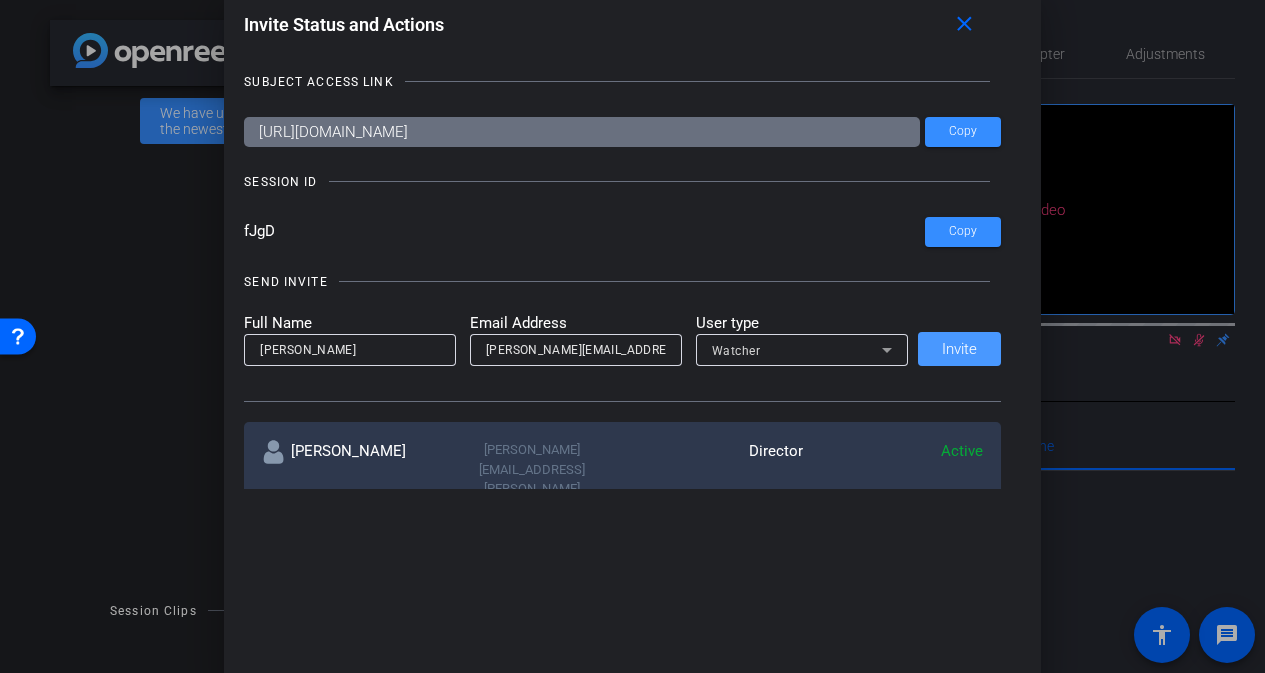 type 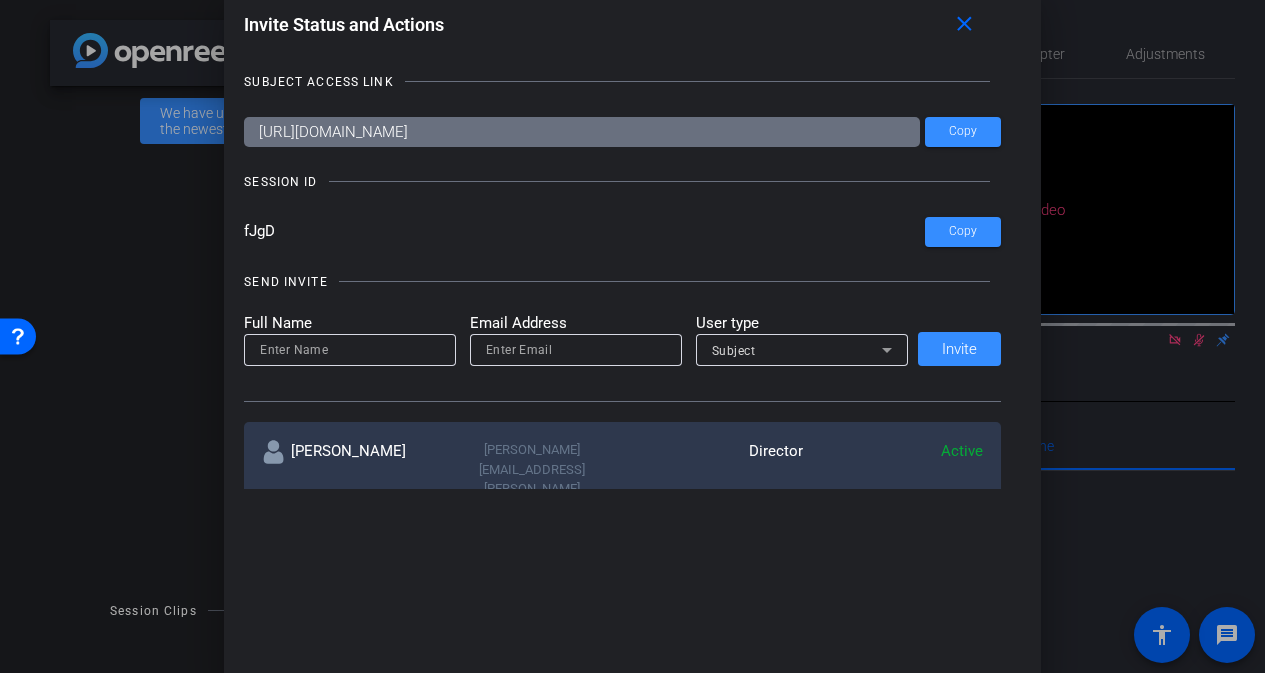 click at bounding box center [576, 350] 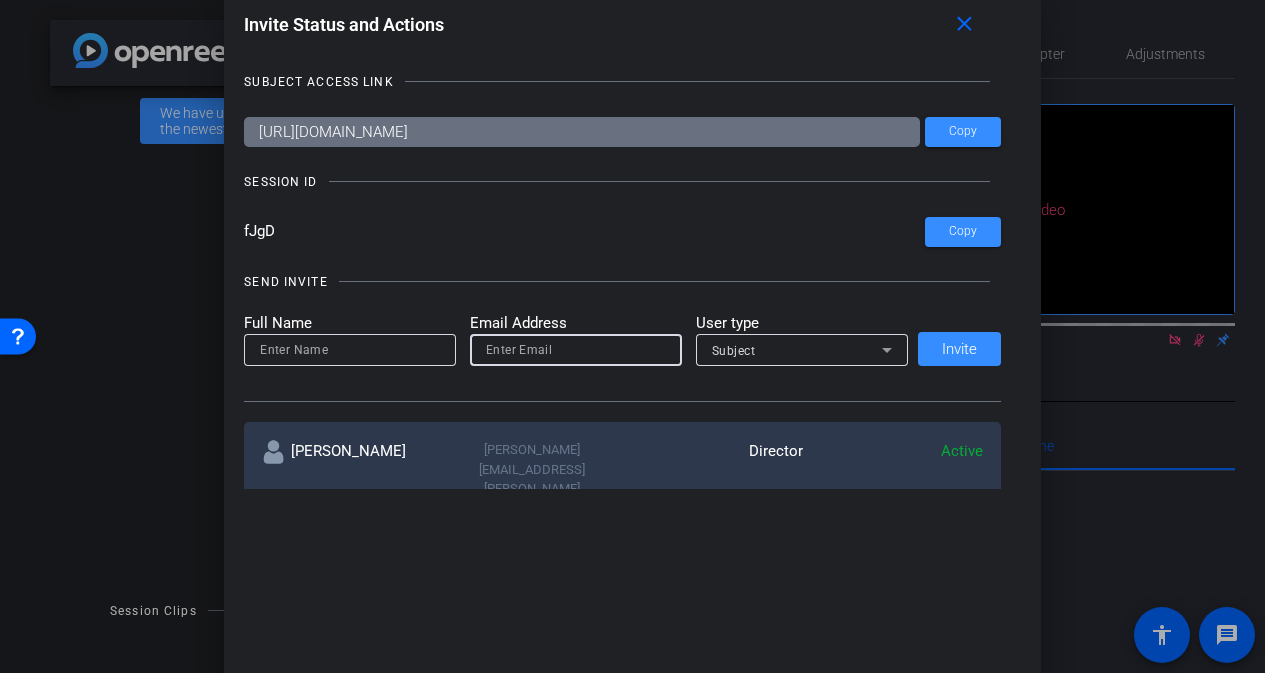 paste on "steve.harrison@caa.com" 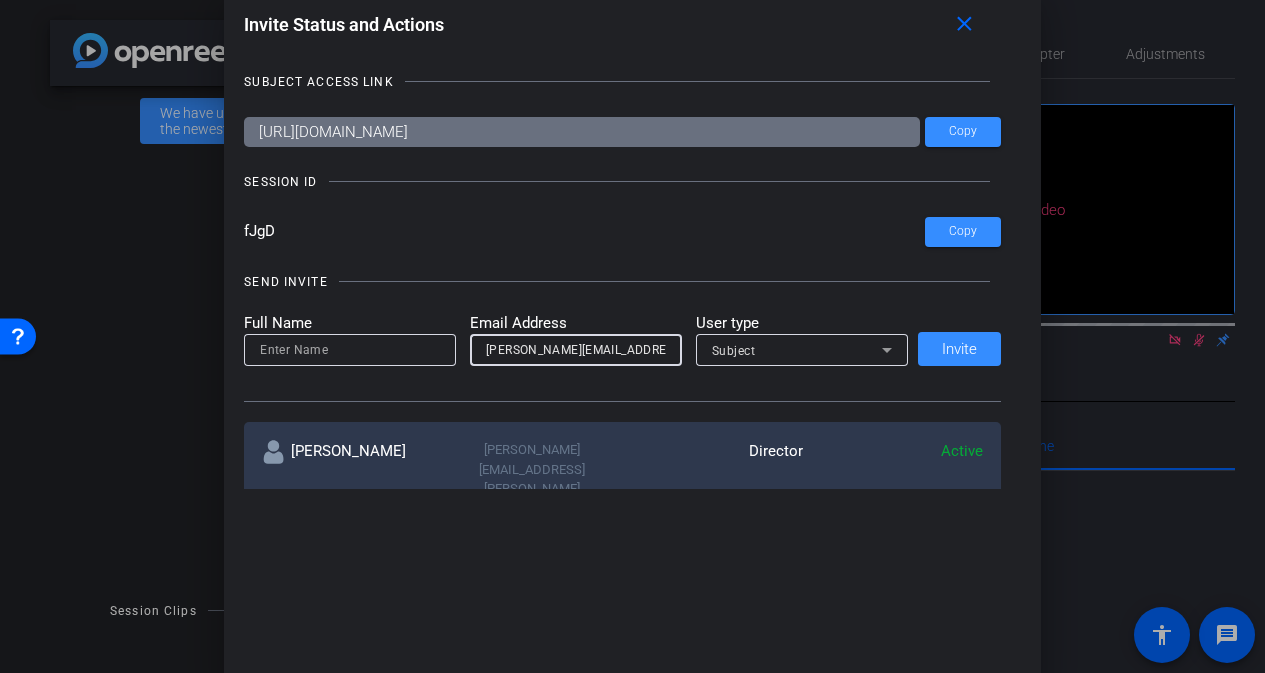 type on "steve.harrison@caa.com" 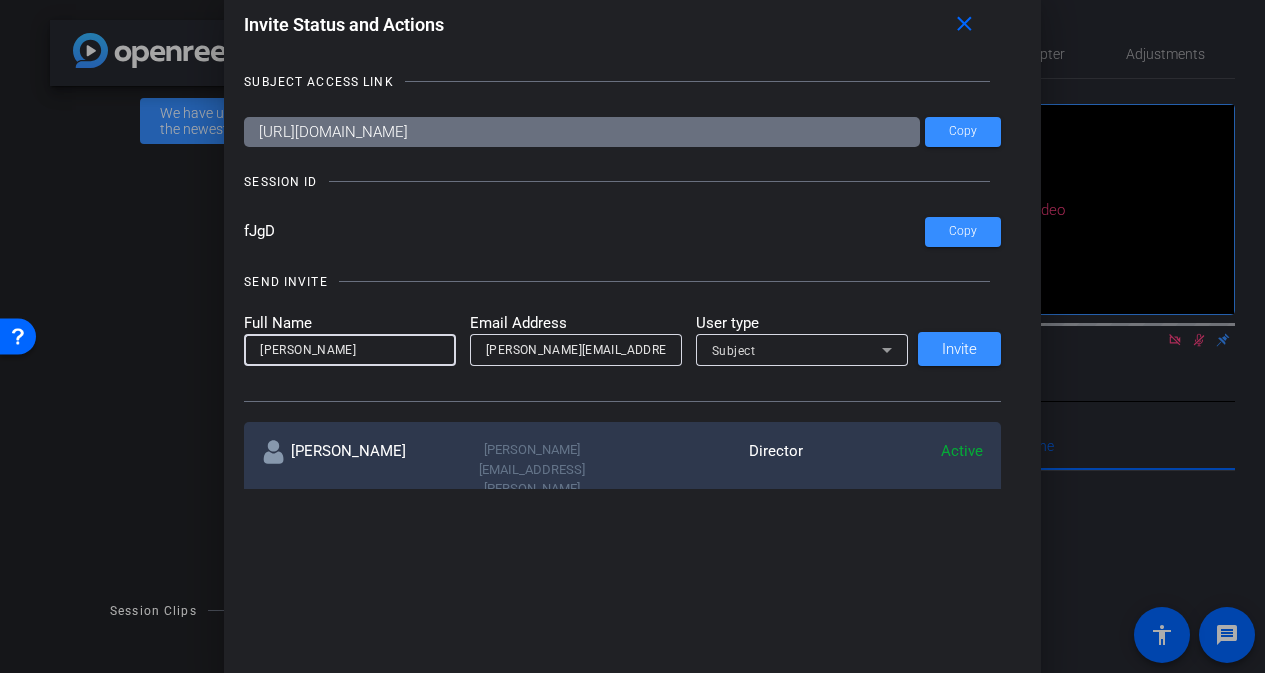 type on "Steve" 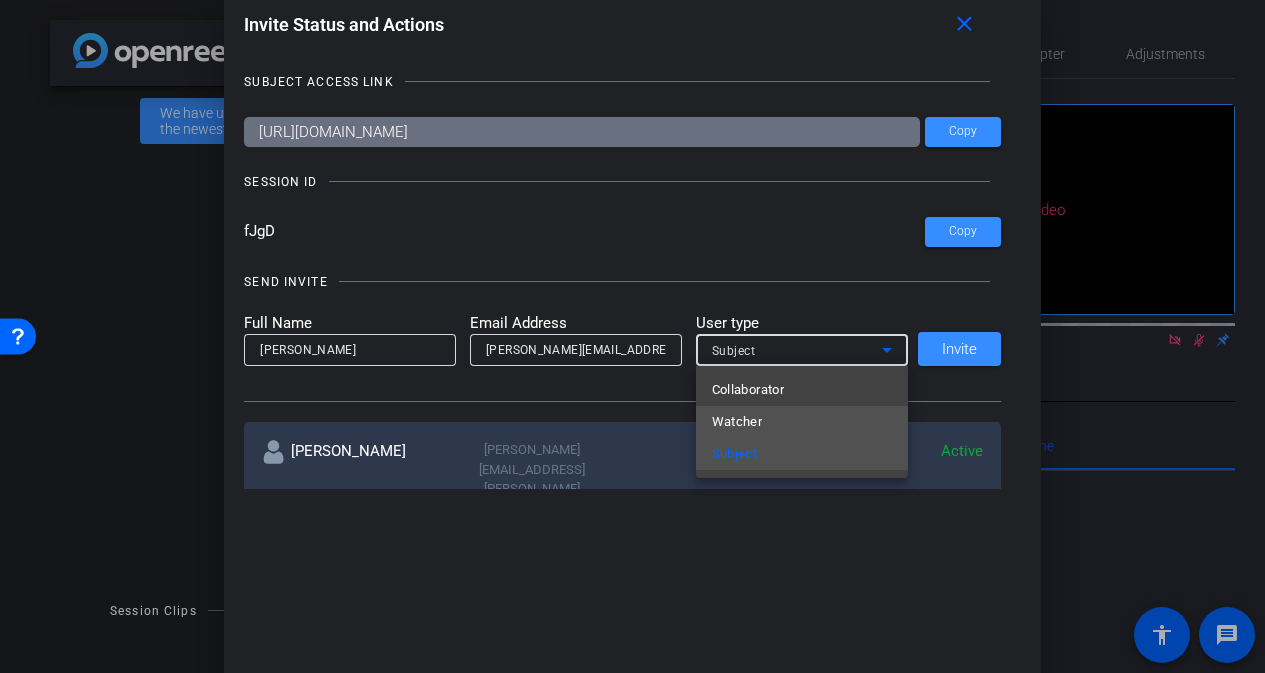 click on "Watcher" at bounding box center [737, 422] 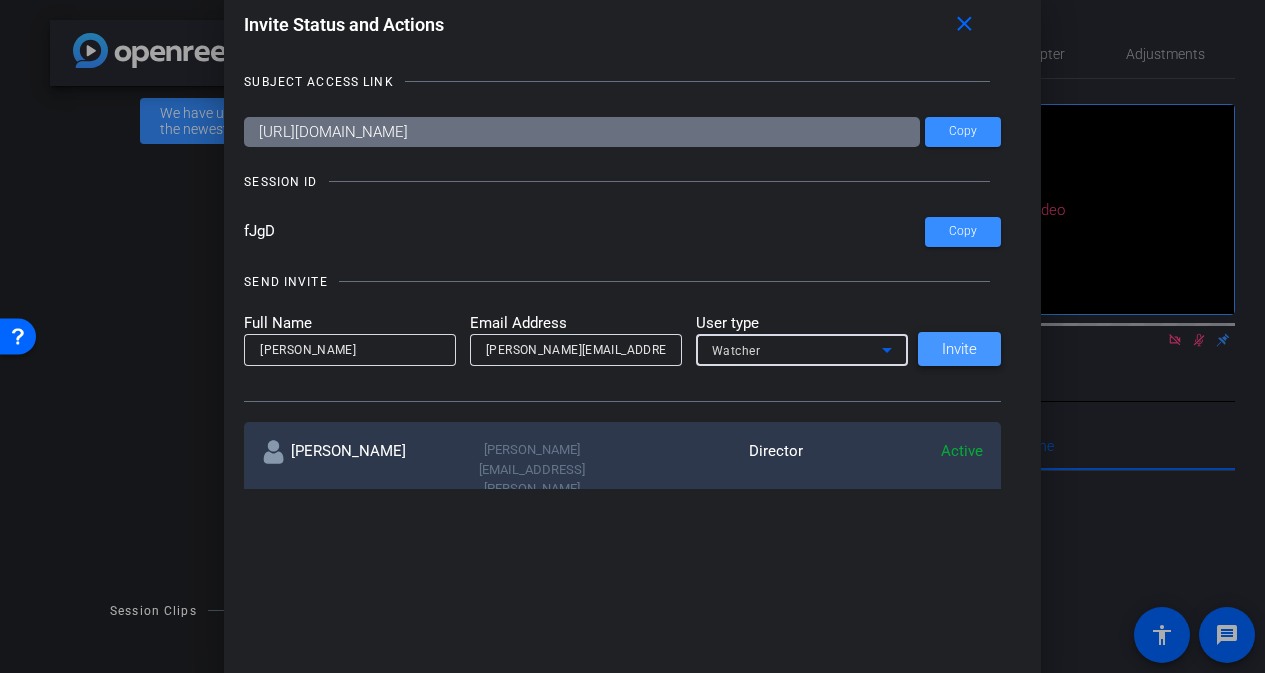 click on "Invite" at bounding box center [959, 349] 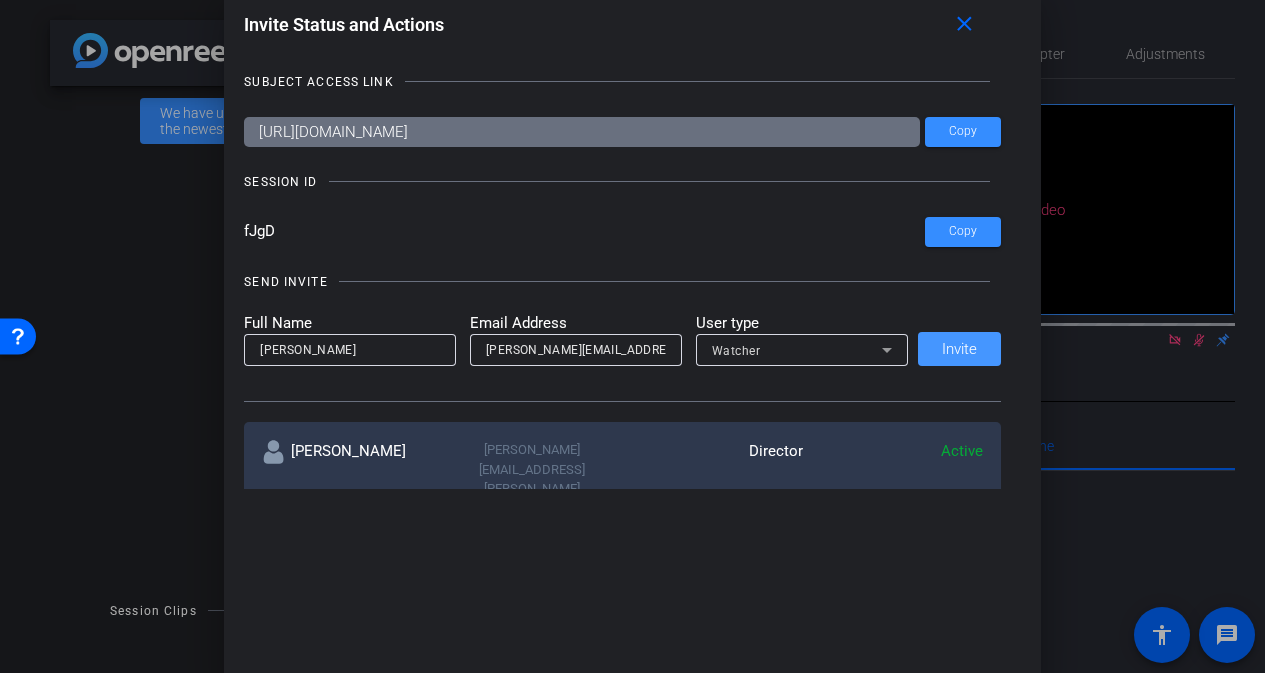 type 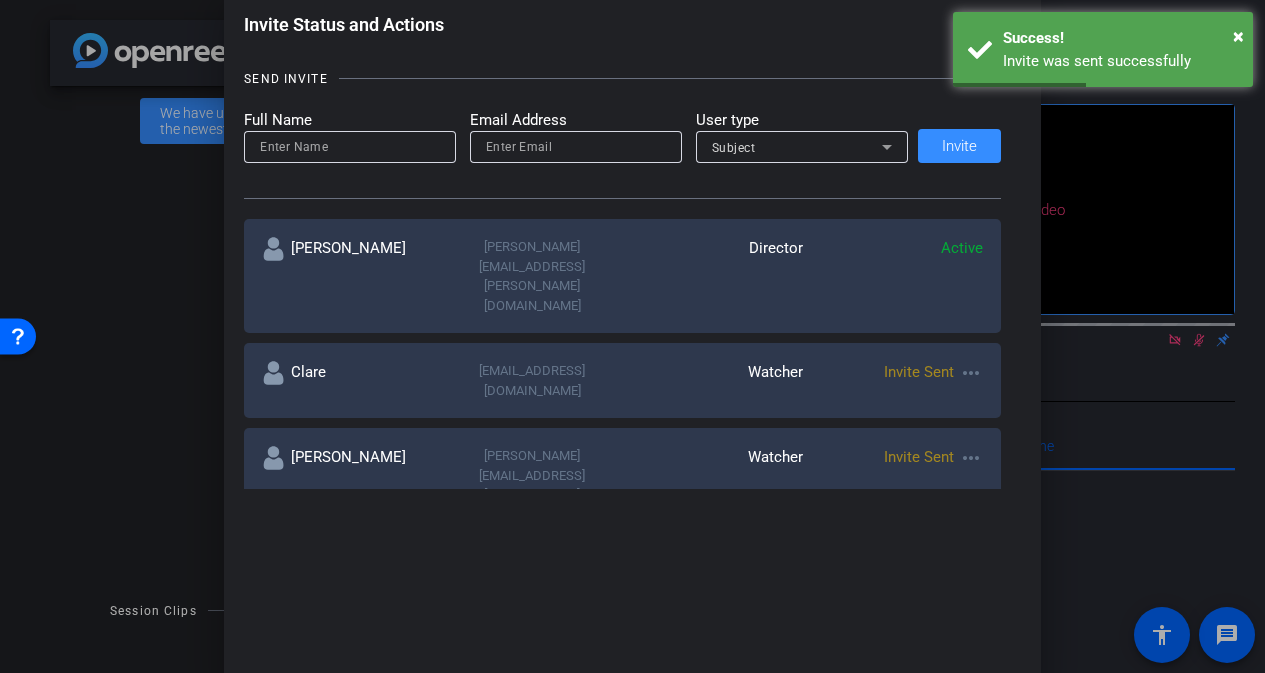 scroll, scrollTop: 184, scrollLeft: 0, axis: vertical 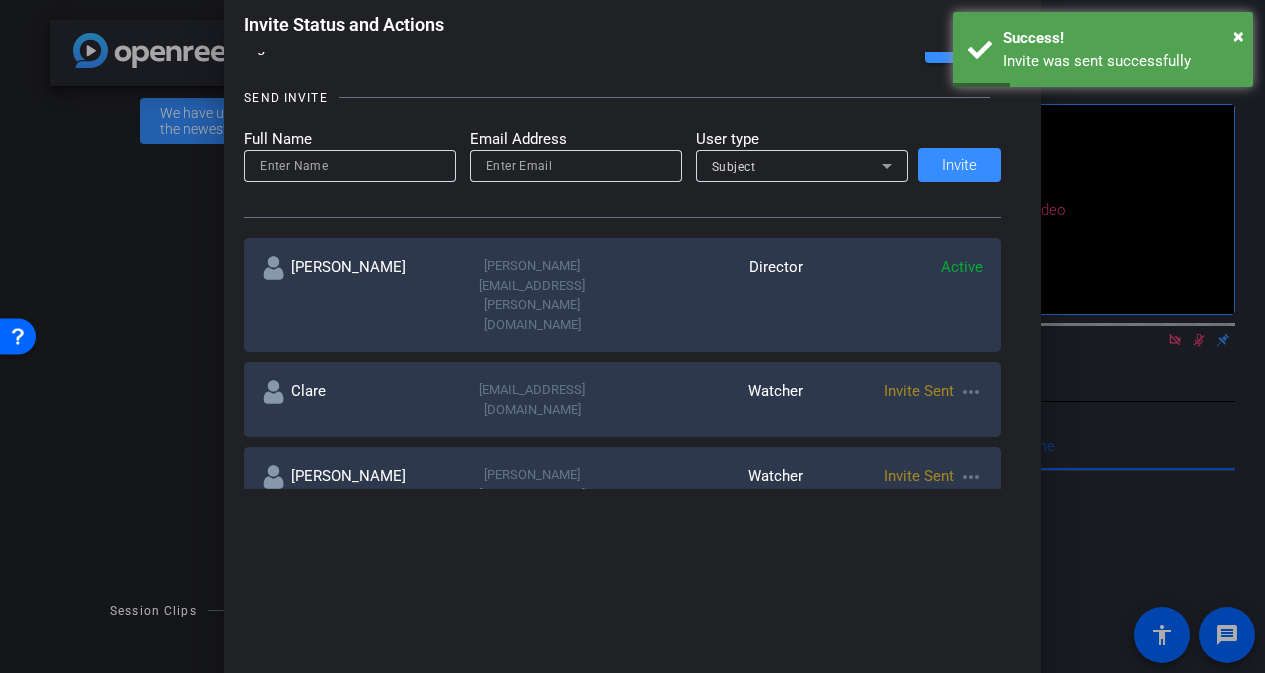 click at bounding box center (350, 166) 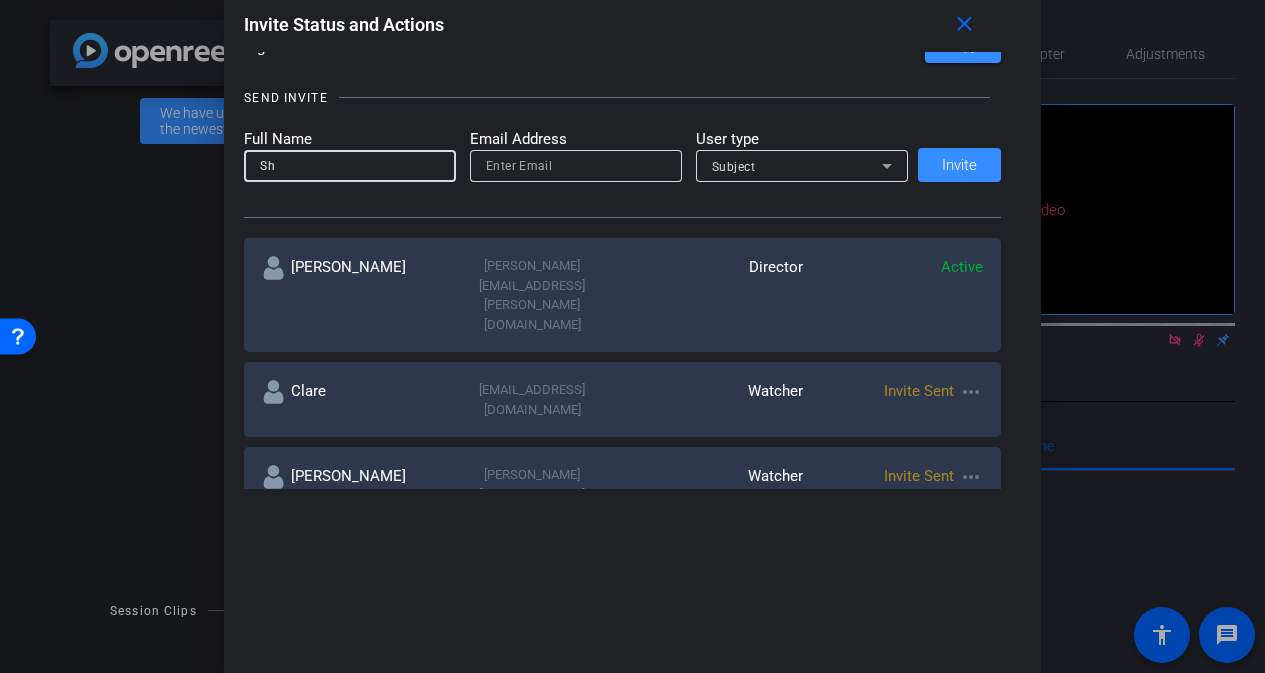 type on "S" 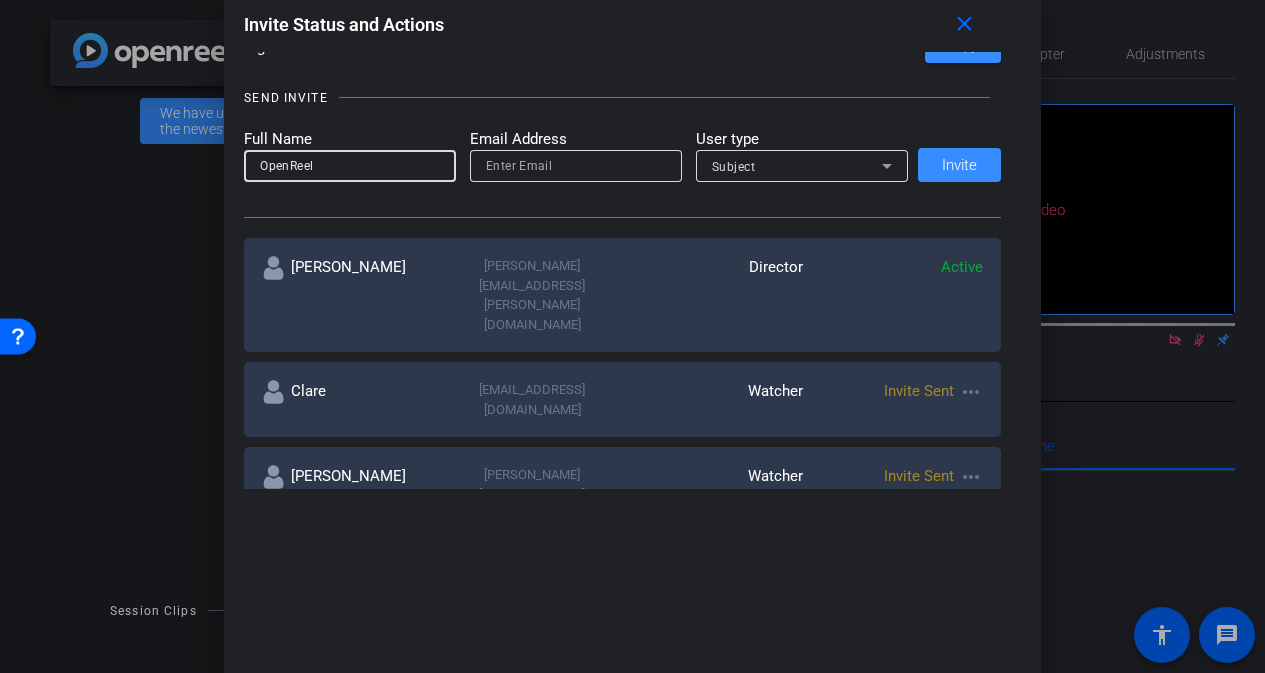 type on "OpenReel" 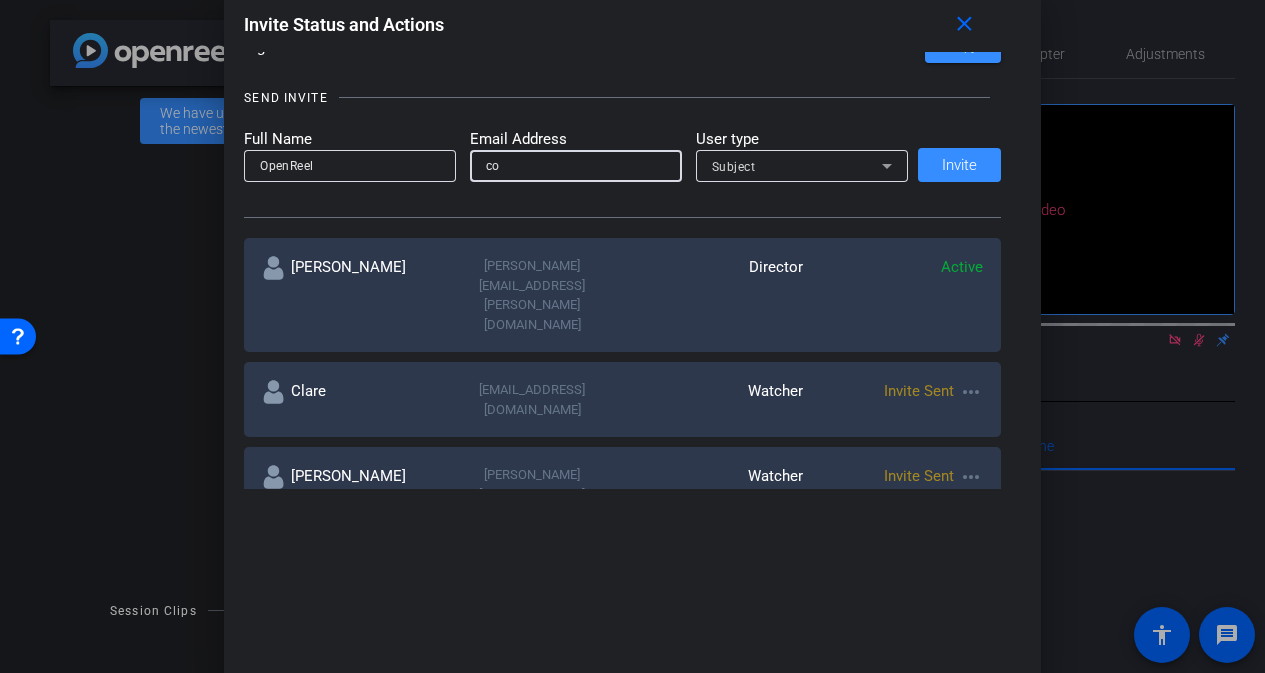 type on "c" 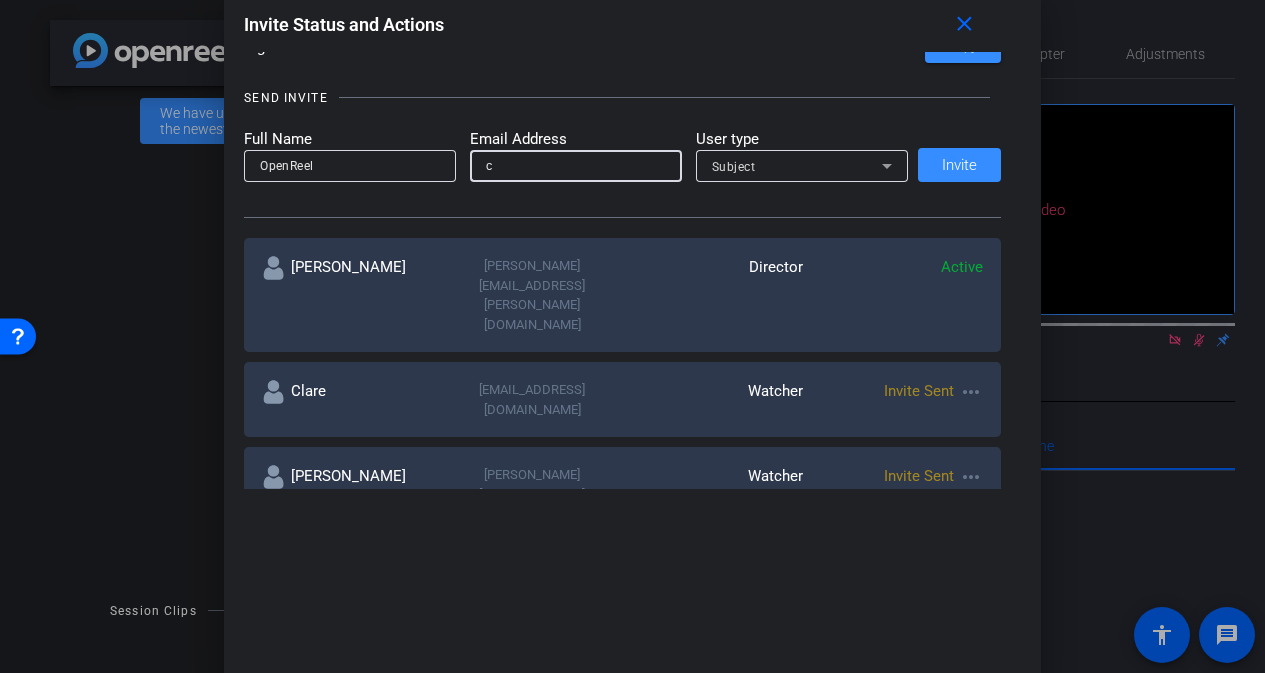 type 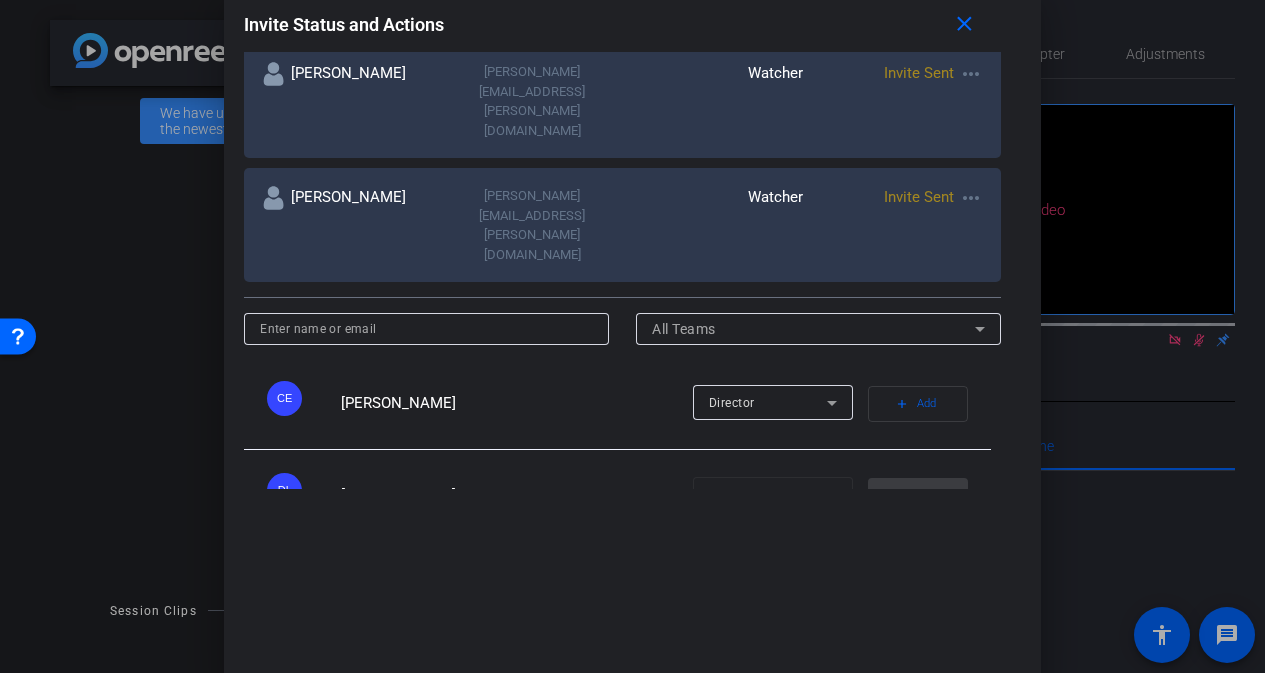 scroll, scrollTop: 671, scrollLeft: 0, axis: vertical 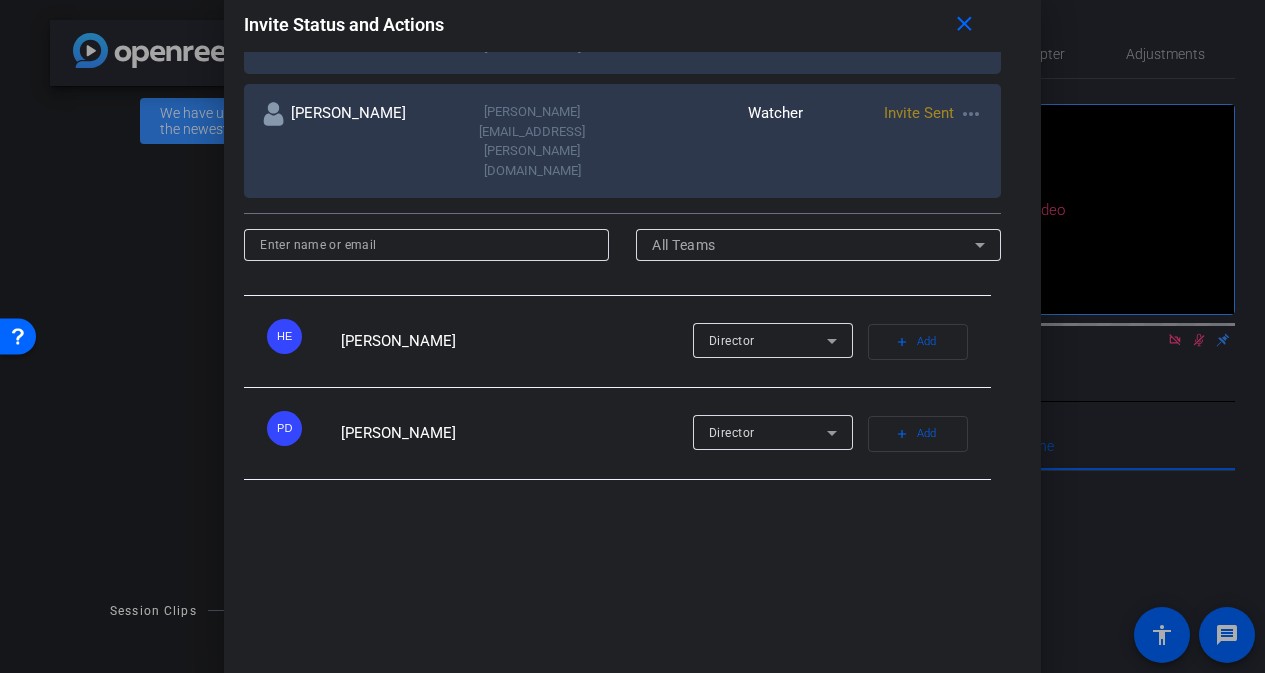 click on "Director" at bounding box center (768, 616) 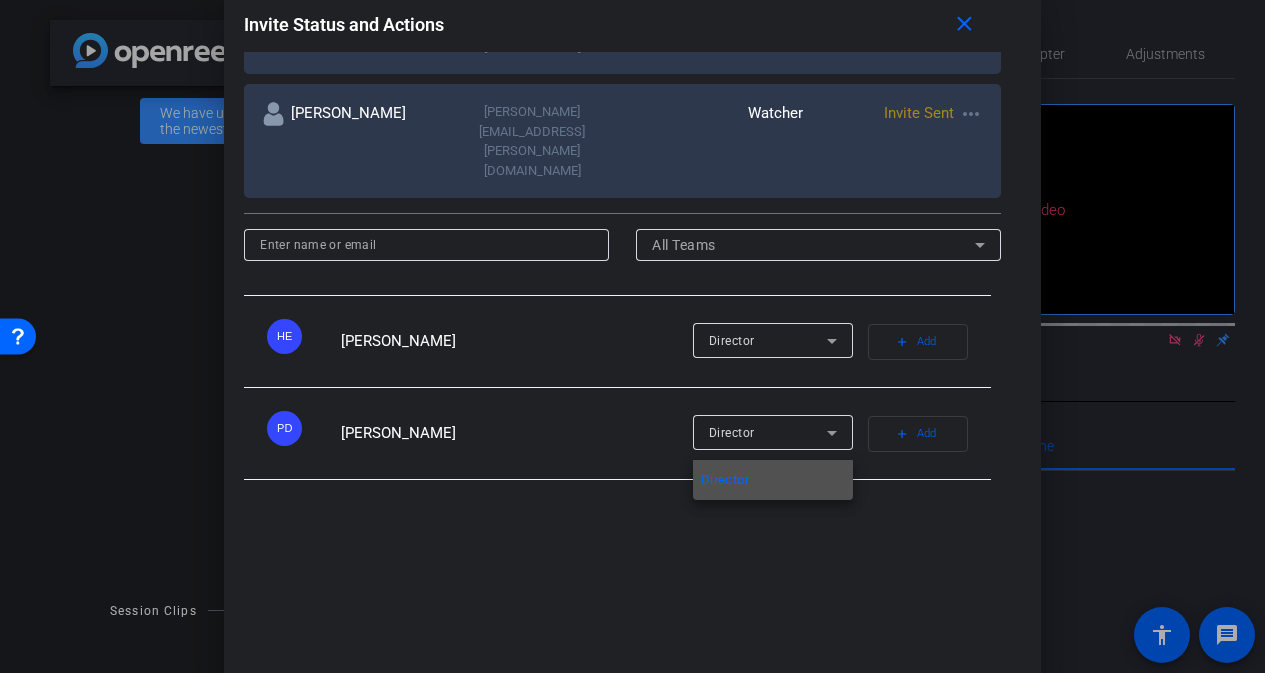 click at bounding box center (632, 336) 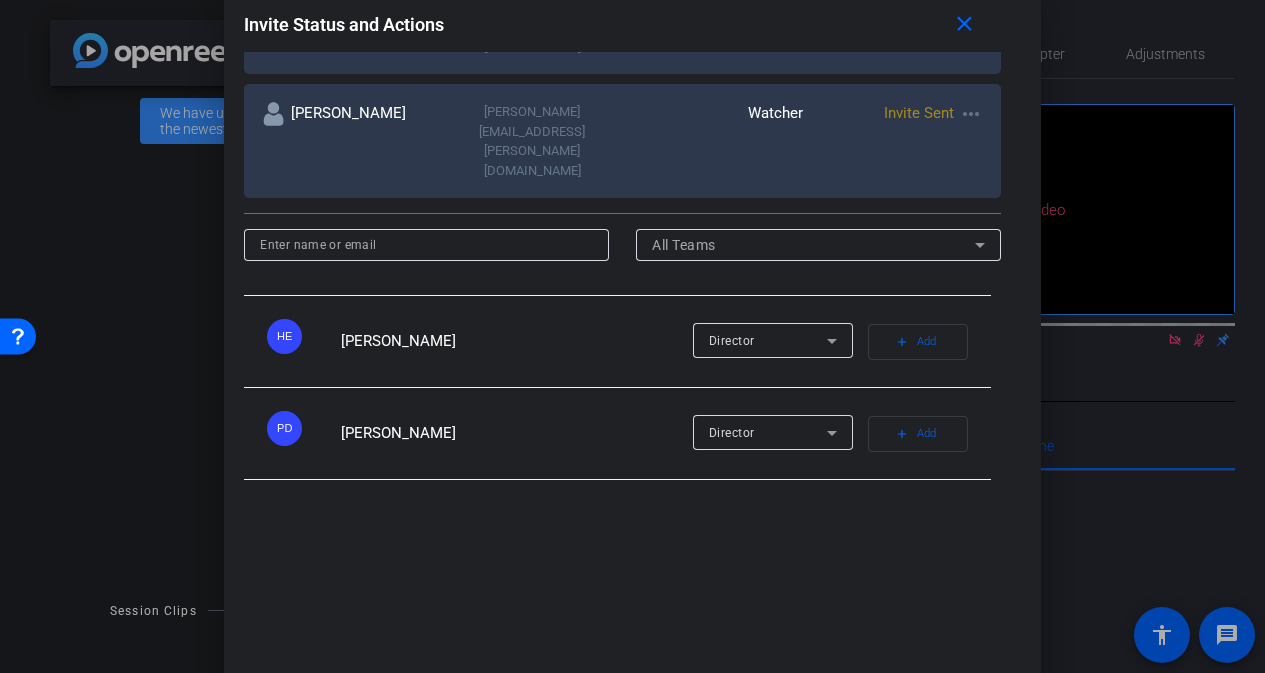click on "add" at bounding box center (902, 618) 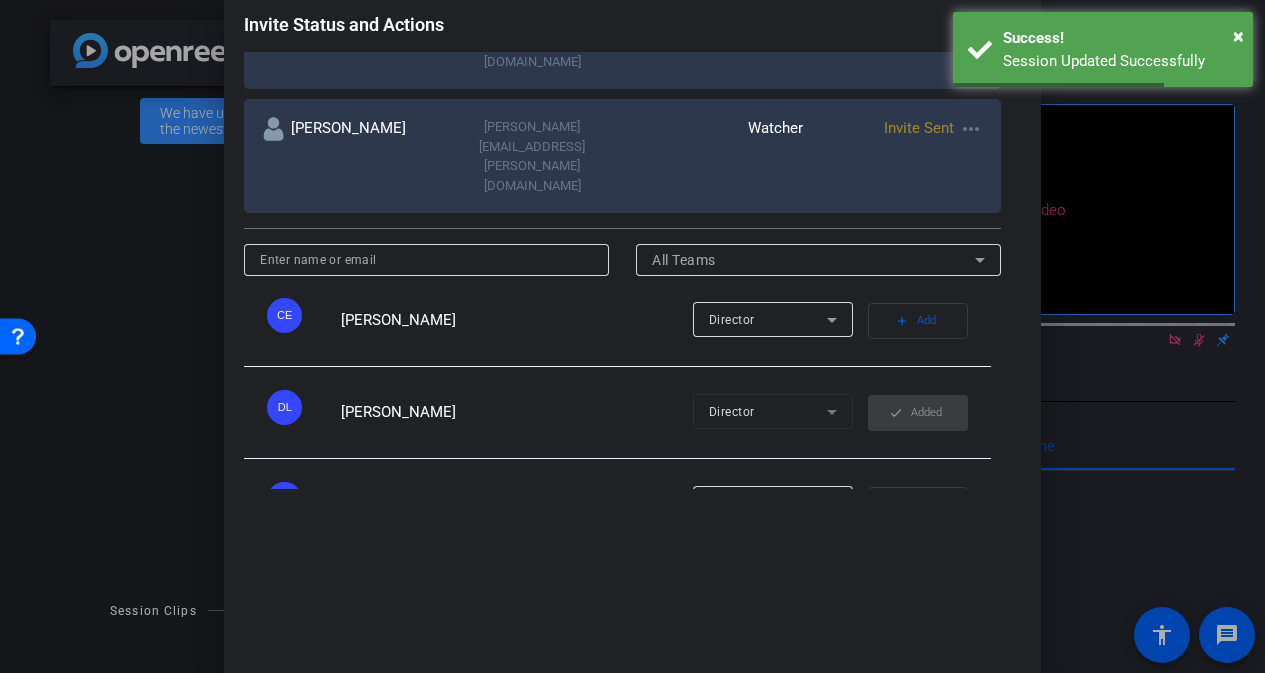 scroll, scrollTop: 0, scrollLeft: 0, axis: both 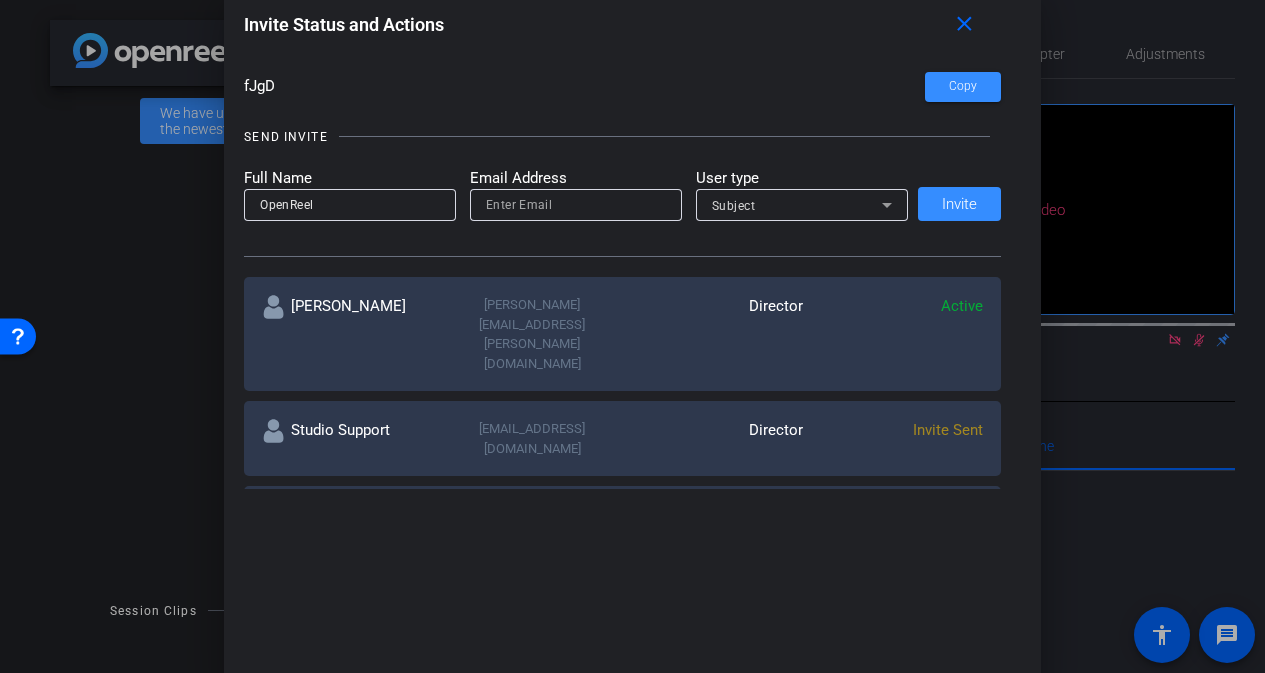 click on "OpenReel" at bounding box center [350, 205] 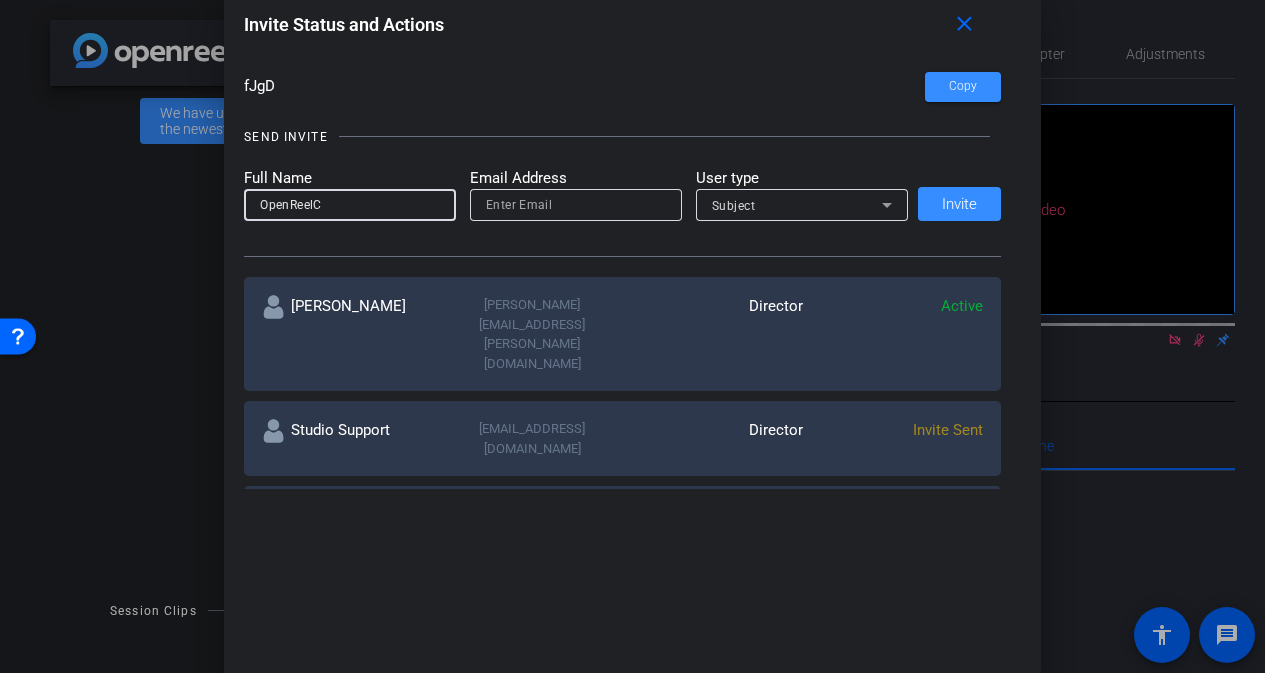 type on "OpenReelCo" 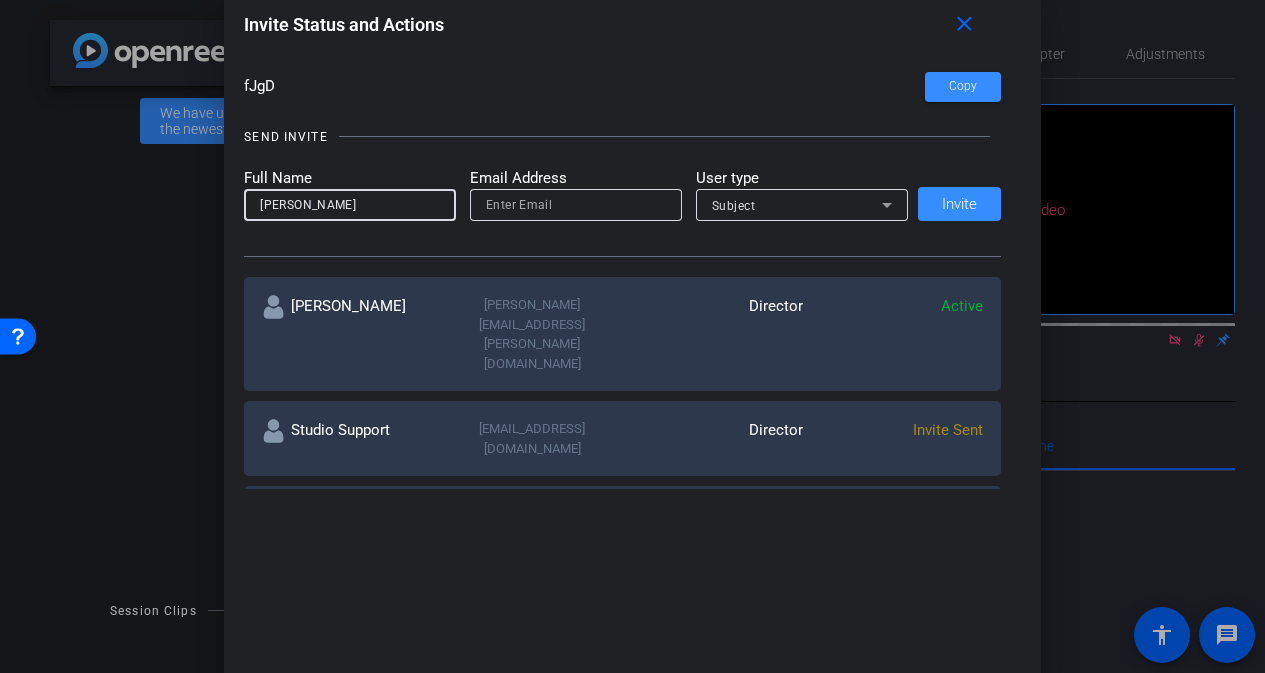 type on "Courtney" 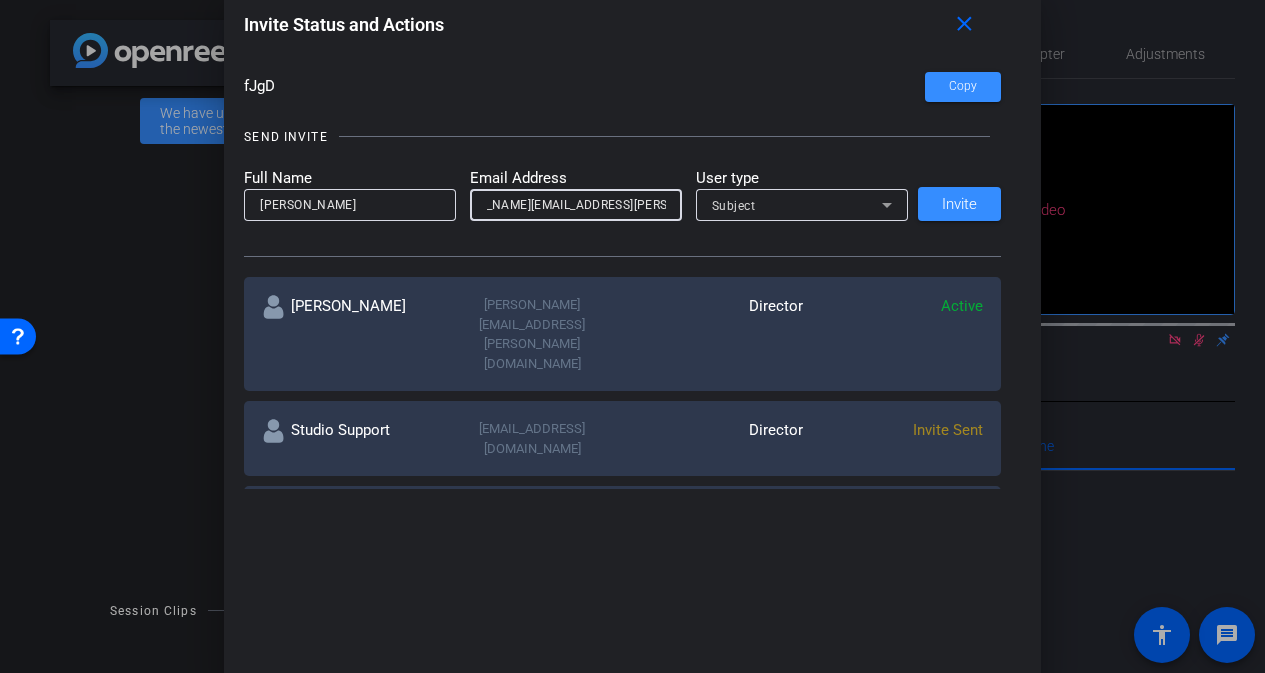 scroll, scrollTop: 0, scrollLeft: 62, axis: horizontal 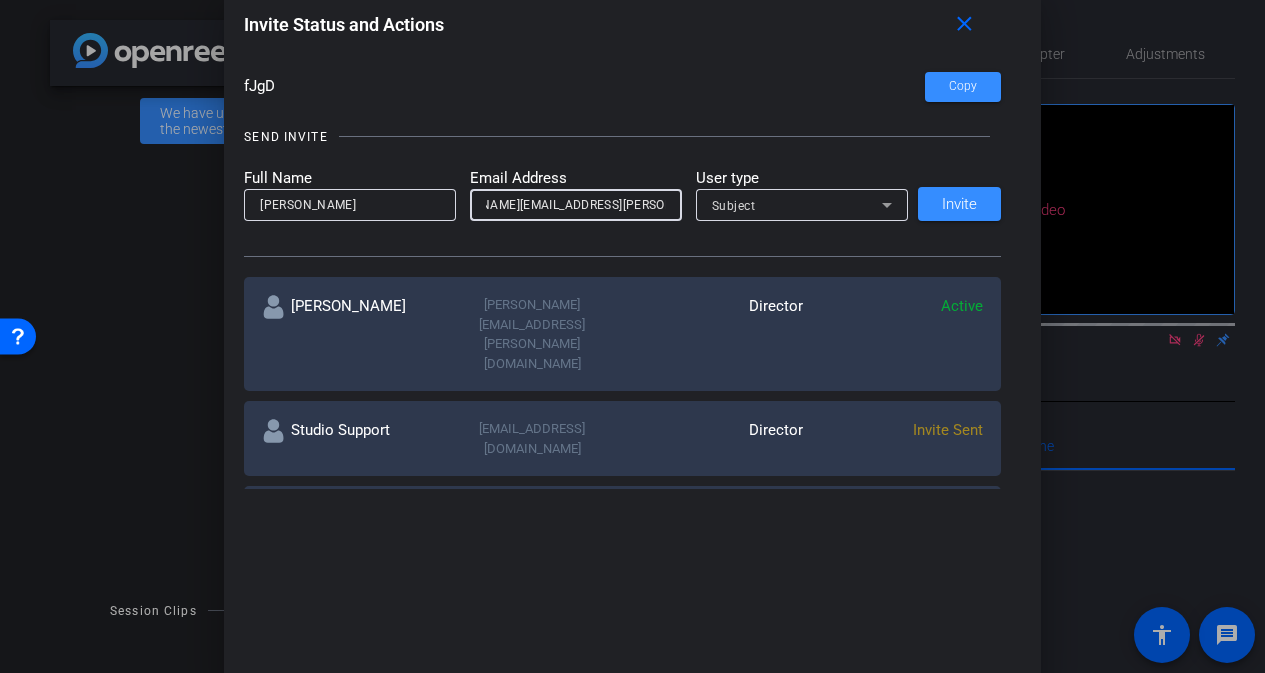 type on "courtney.mitchell@consultant.fortune.com" 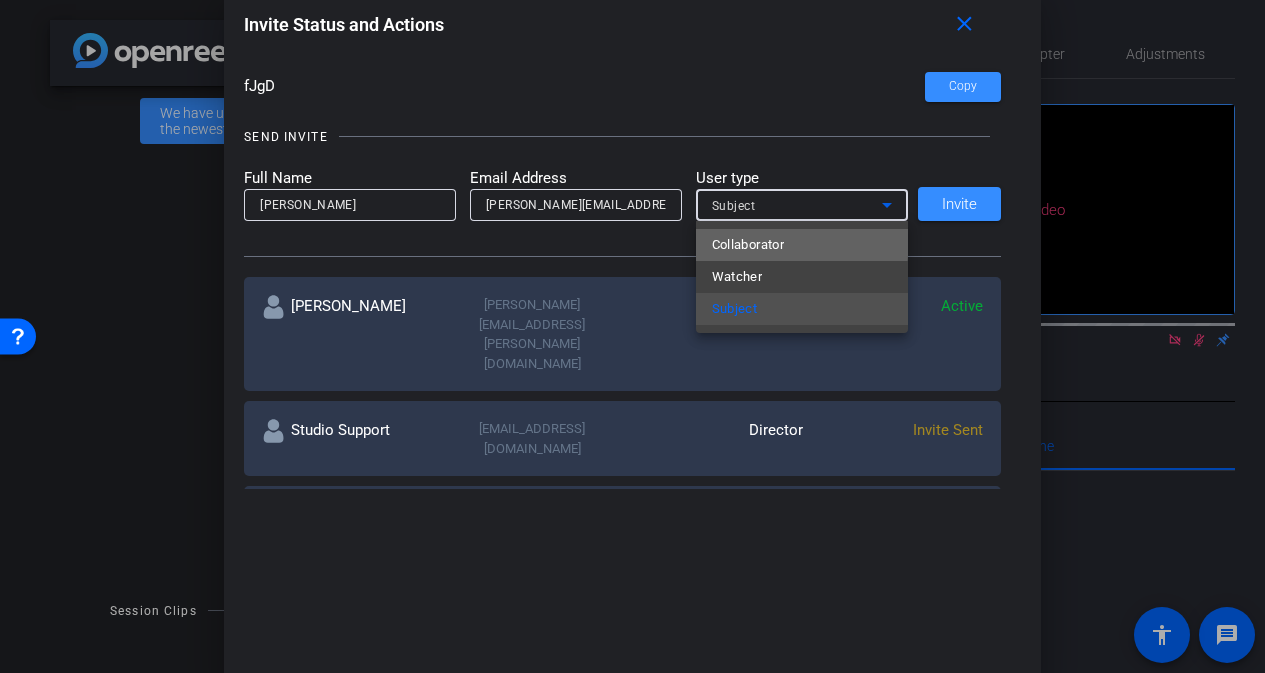 click on "Collaborator" at bounding box center (802, 245) 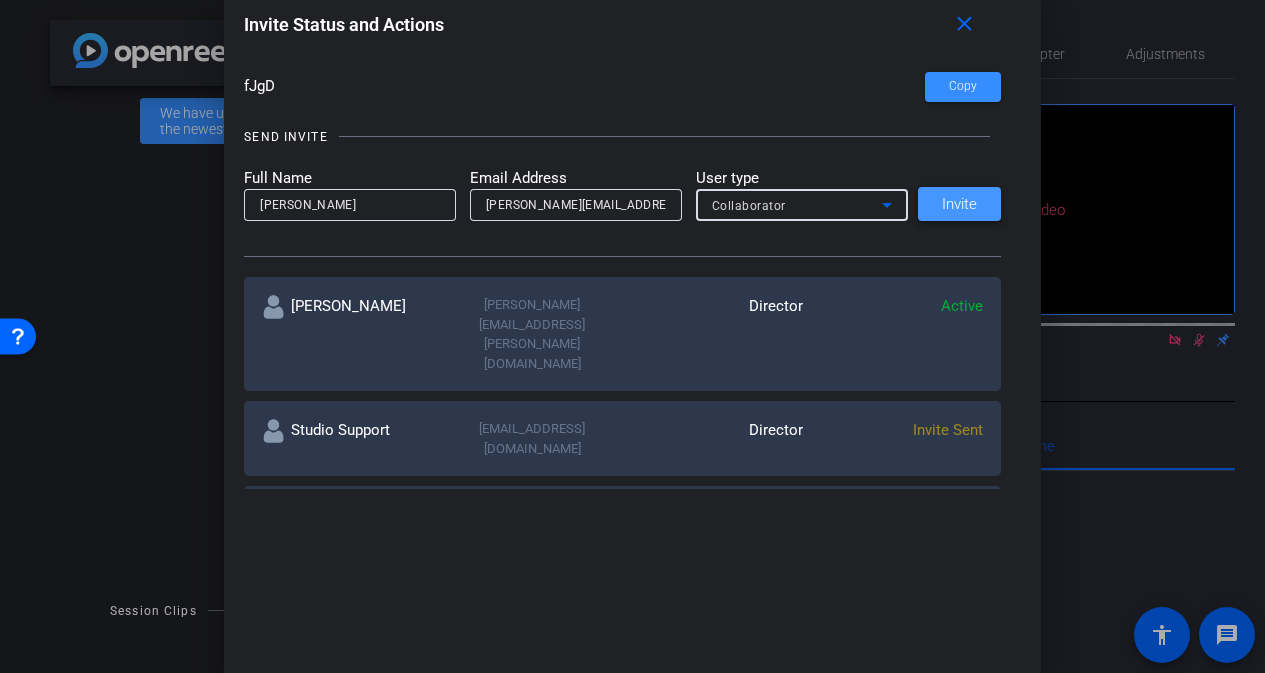 click on "Invite" at bounding box center (959, 204) 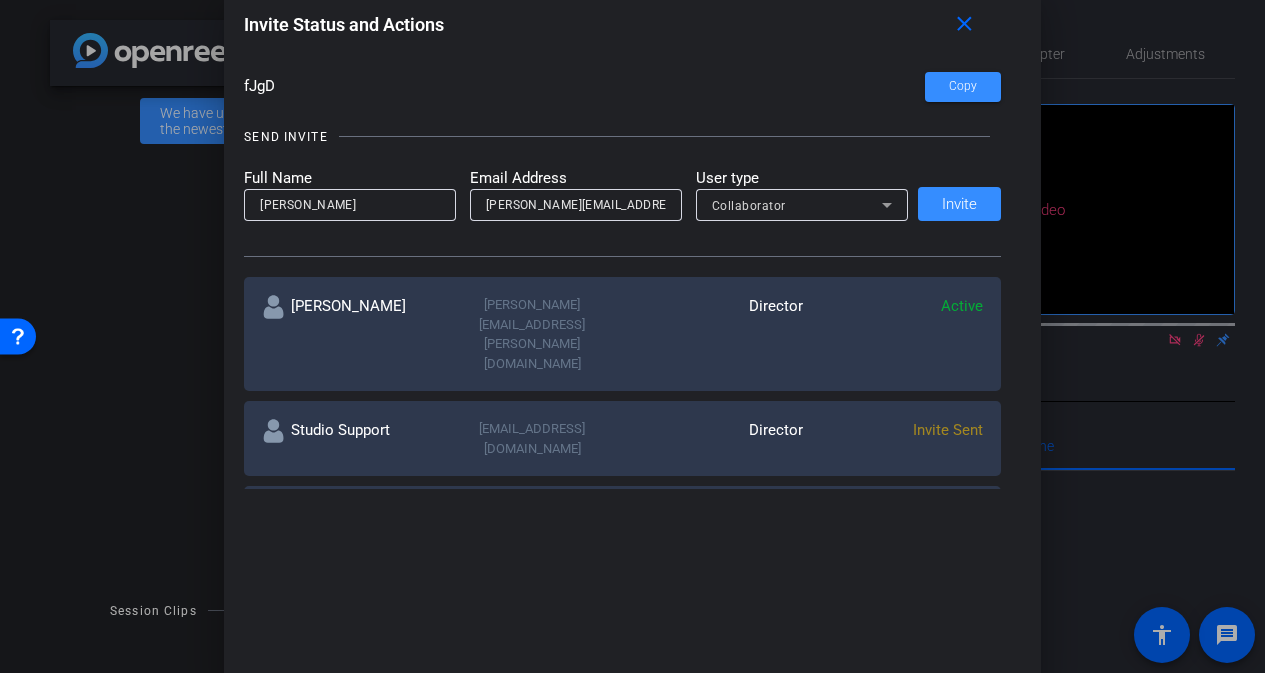 type 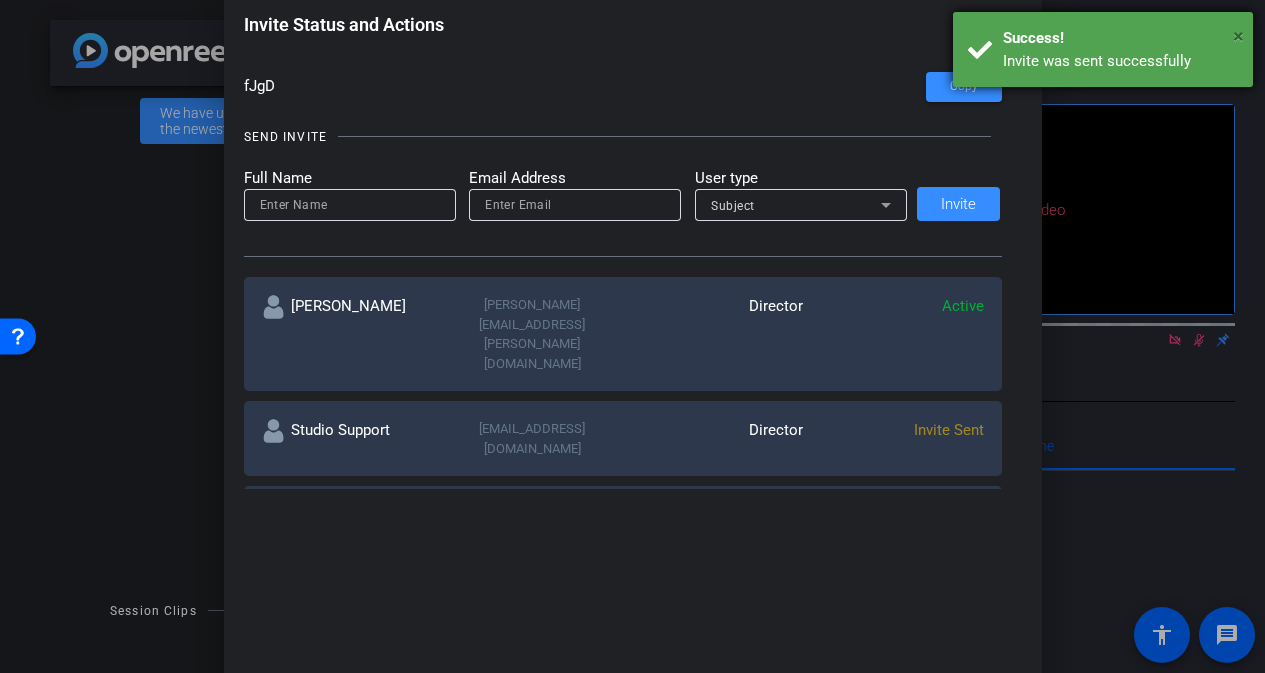click on "×" at bounding box center (1238, 36) 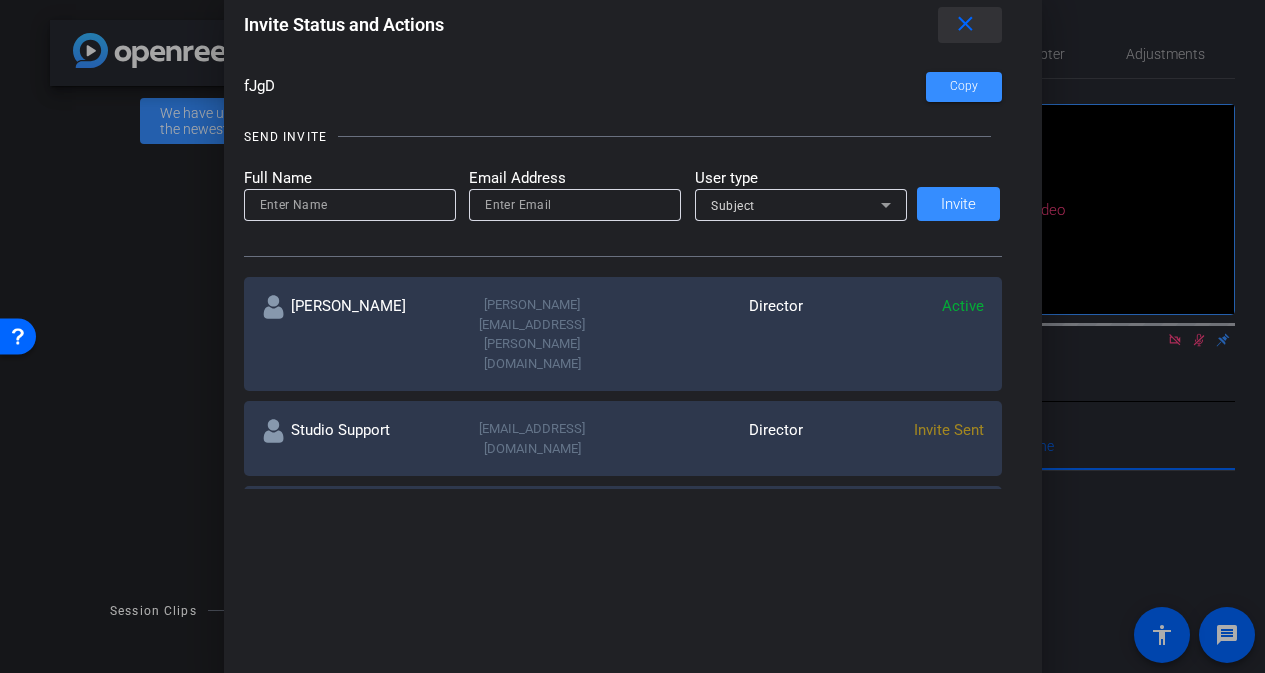 click on "close" at bounding box center (965, 24) 